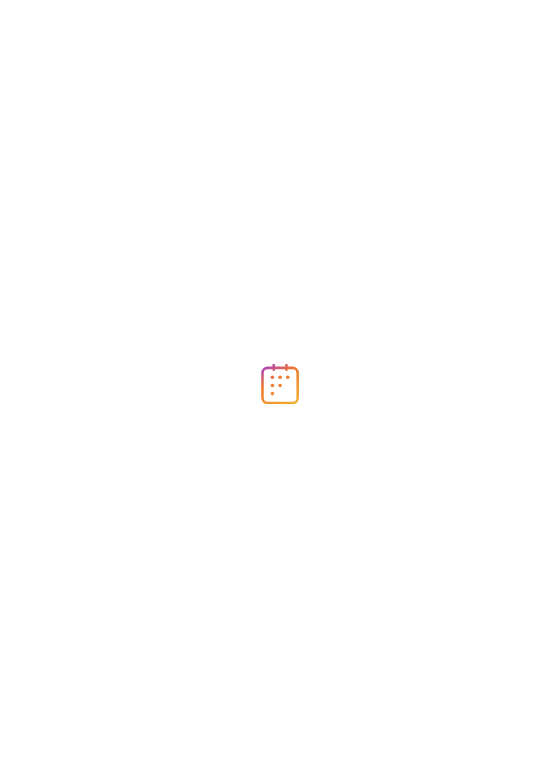 scroll, scrollTop: 0, scrollLeft: 0, axis: both 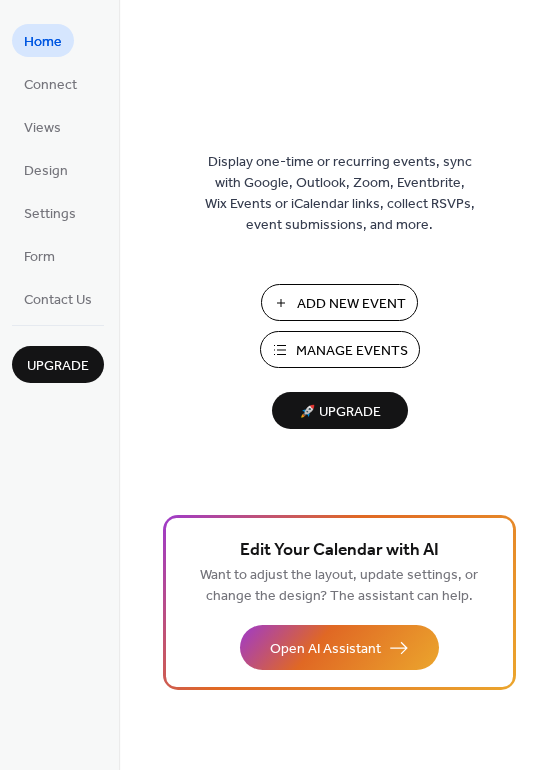 click on "Add New Event" at bounding box center [351, 304] 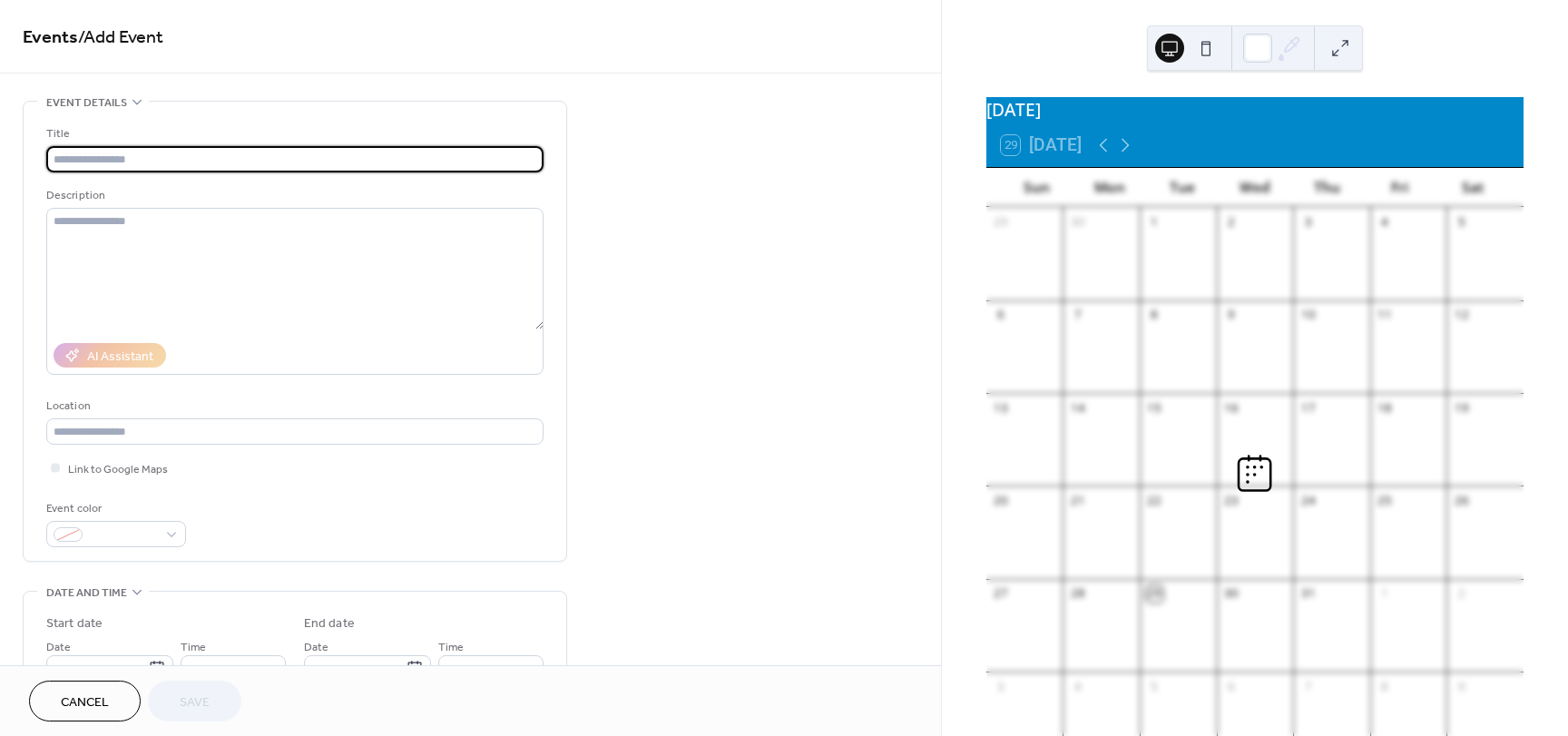 scroll, scrollTop: 0, scrollLeft: 0, axis: both 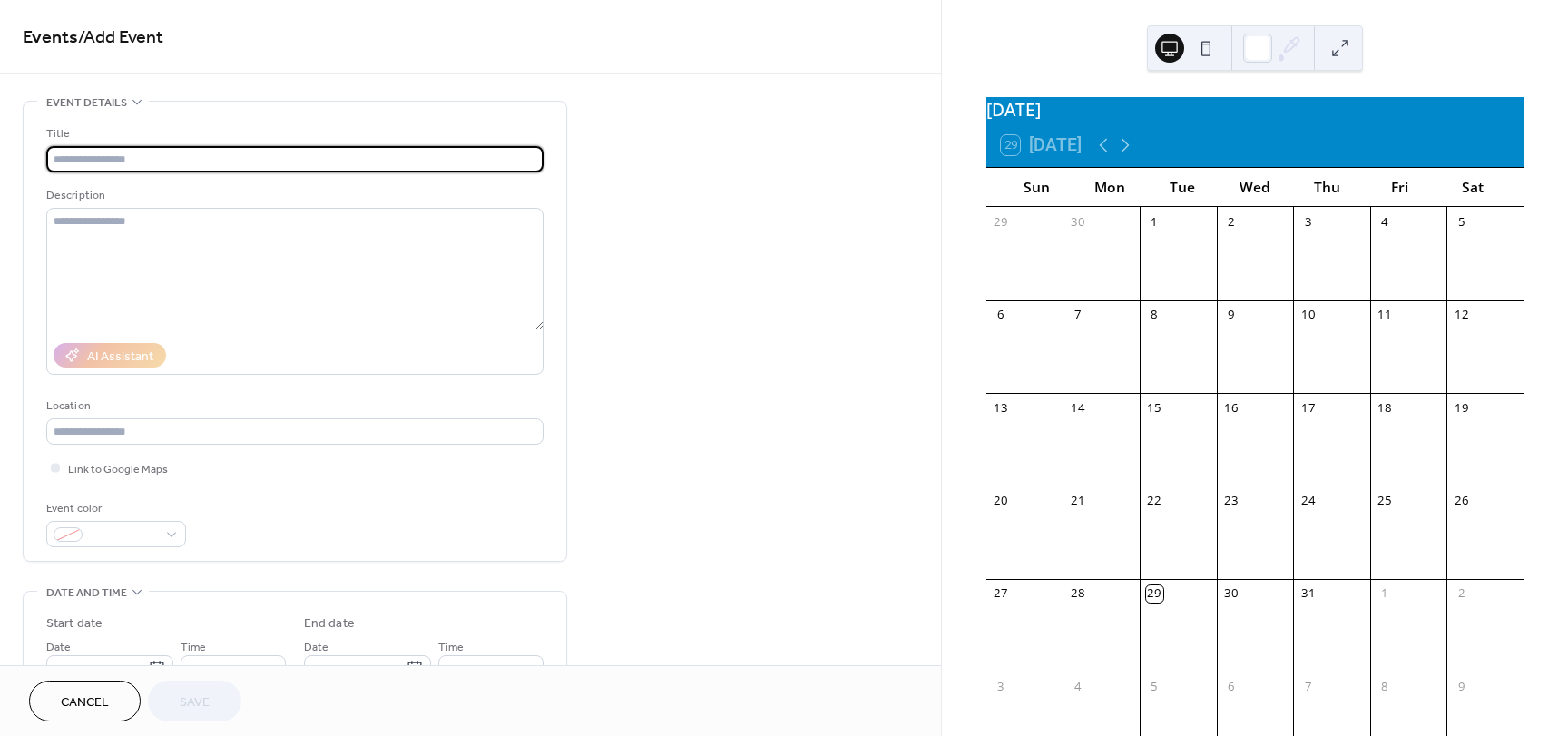 click at bounding box center (295, 159) 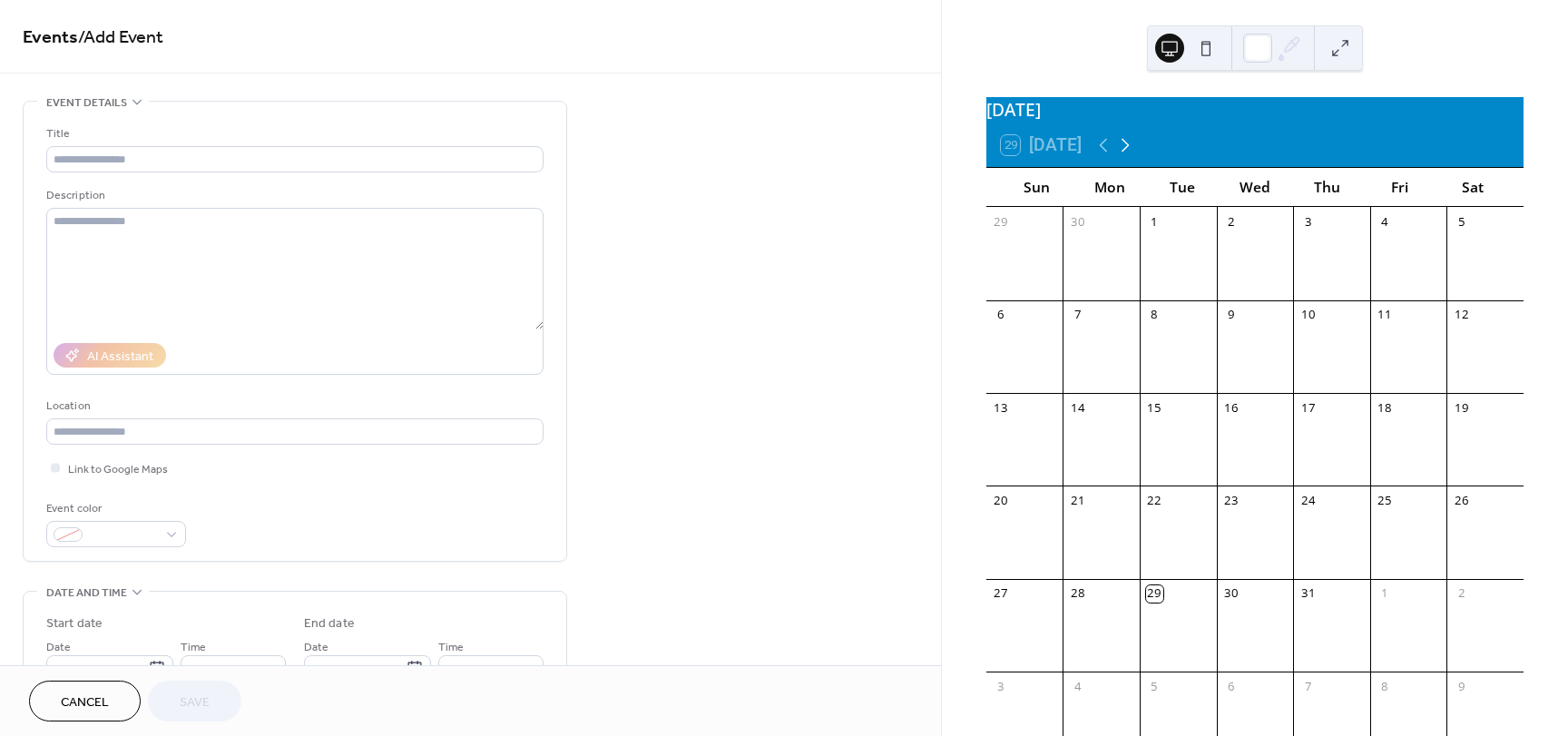 click 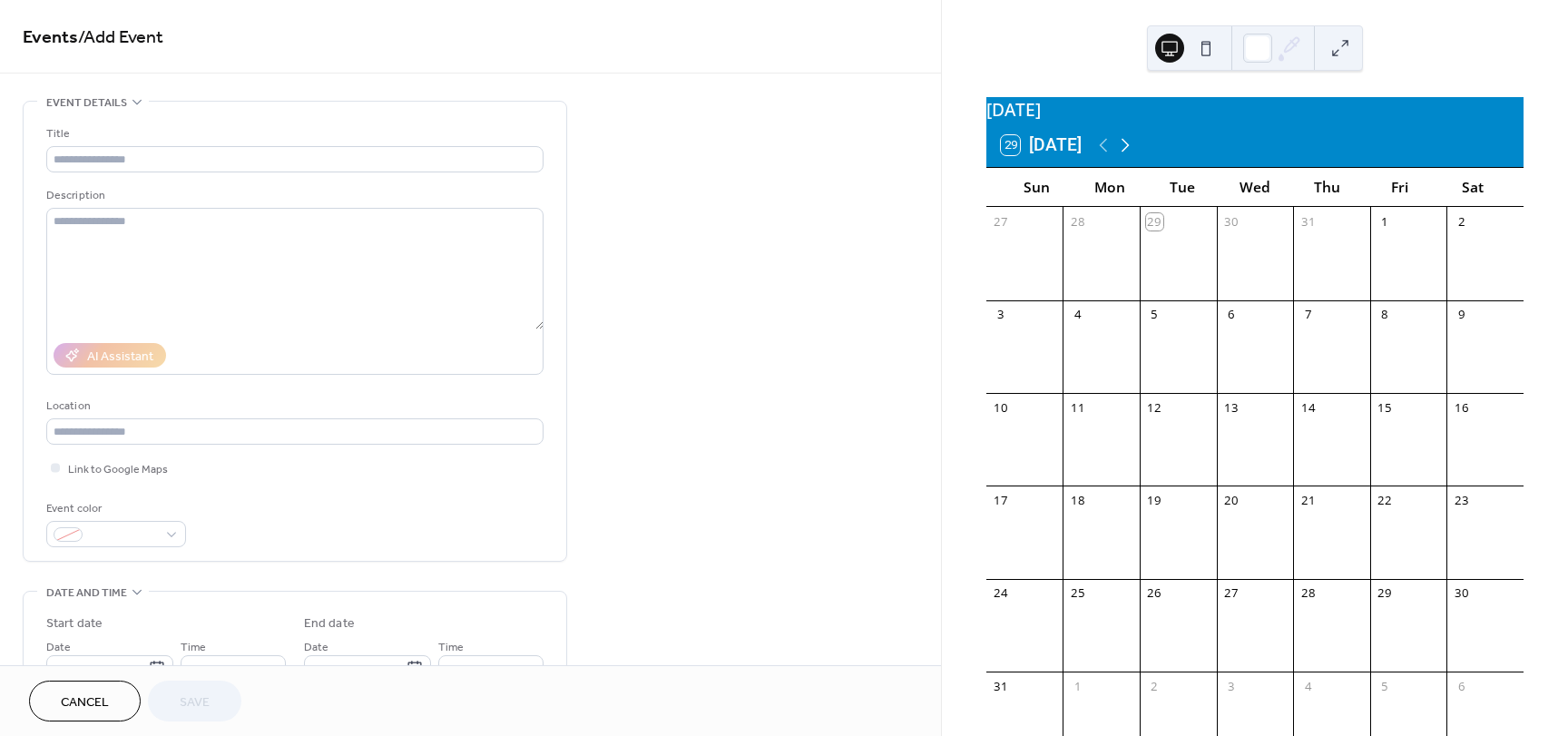 click 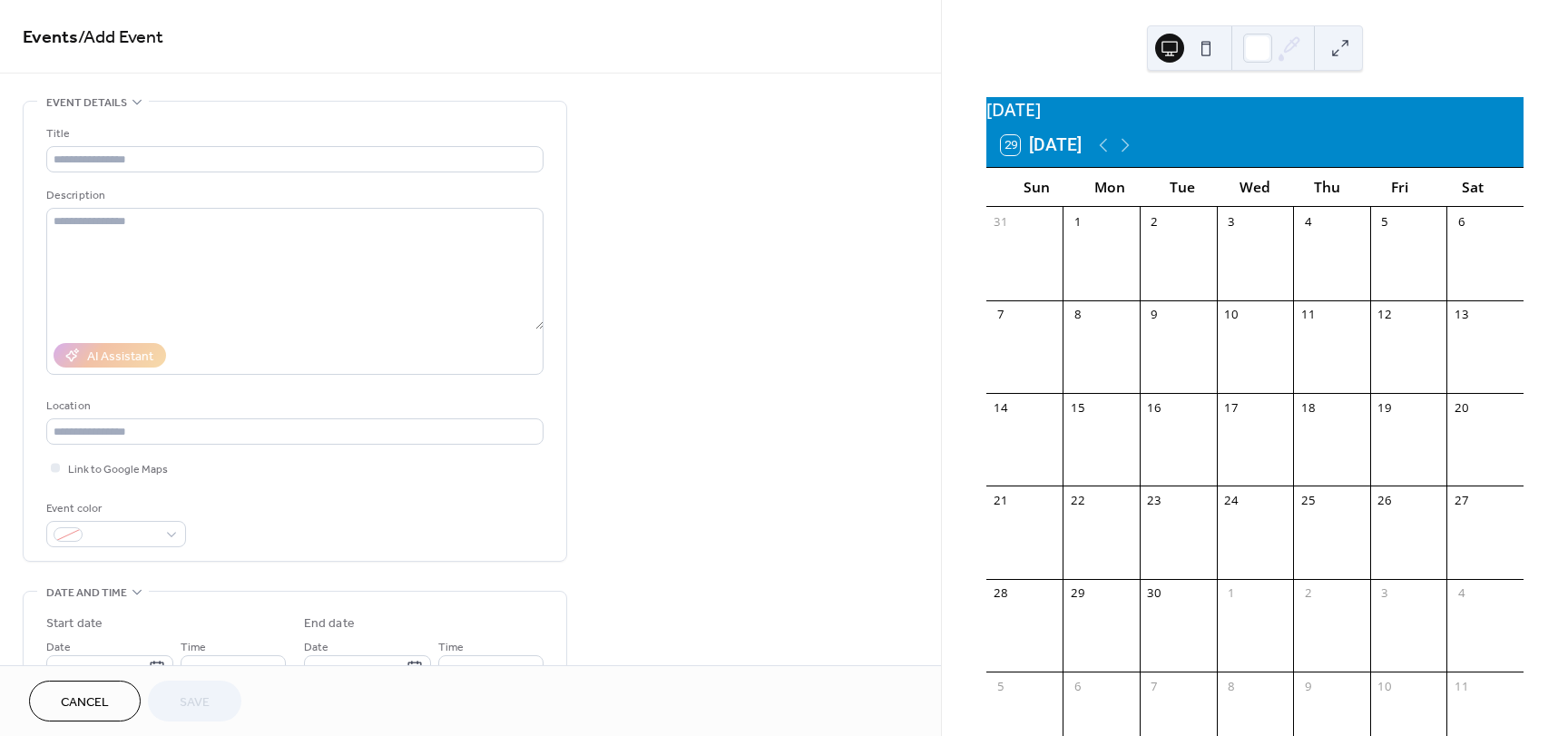 click at bounding box center (1331, 264) 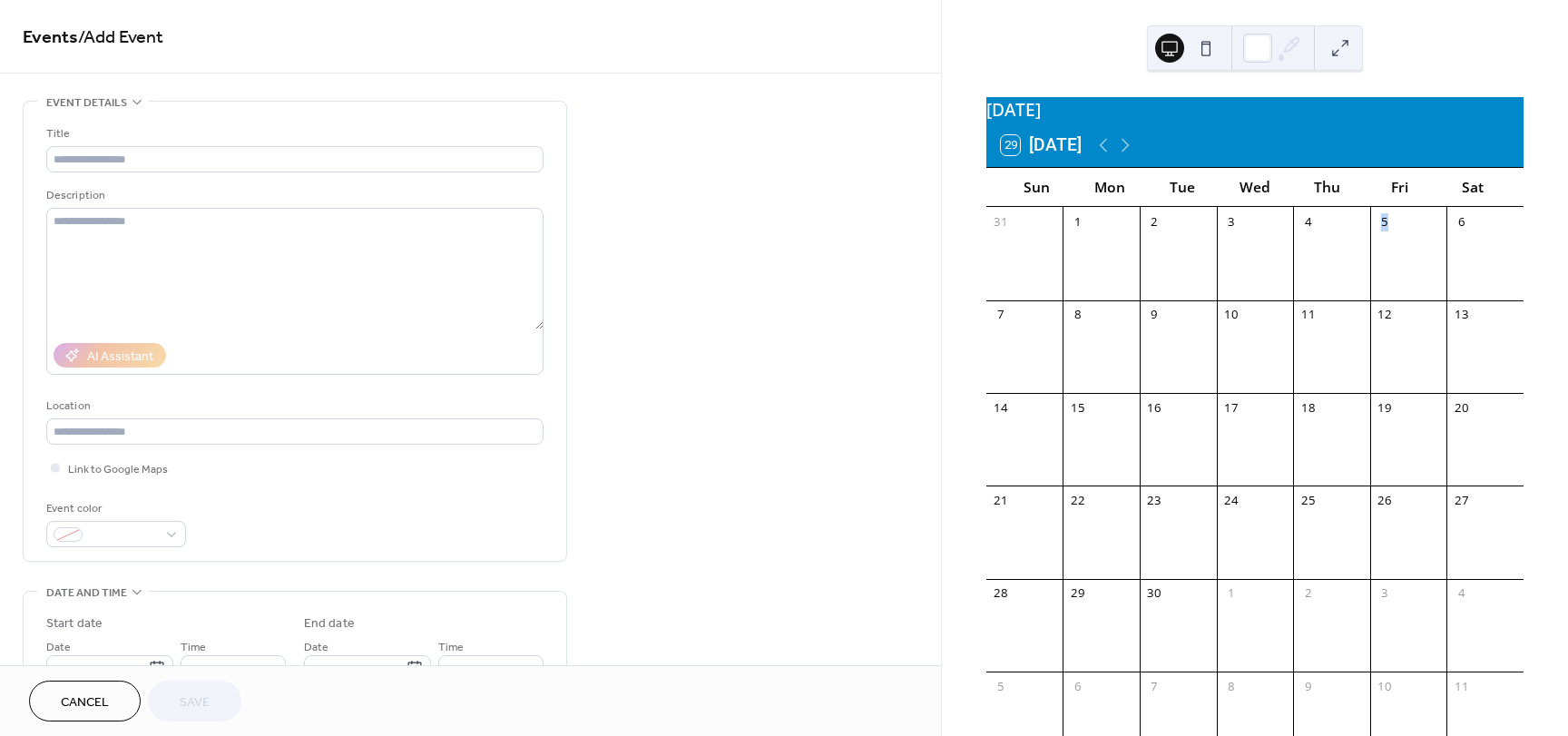click at bounding box center [1331, 264] 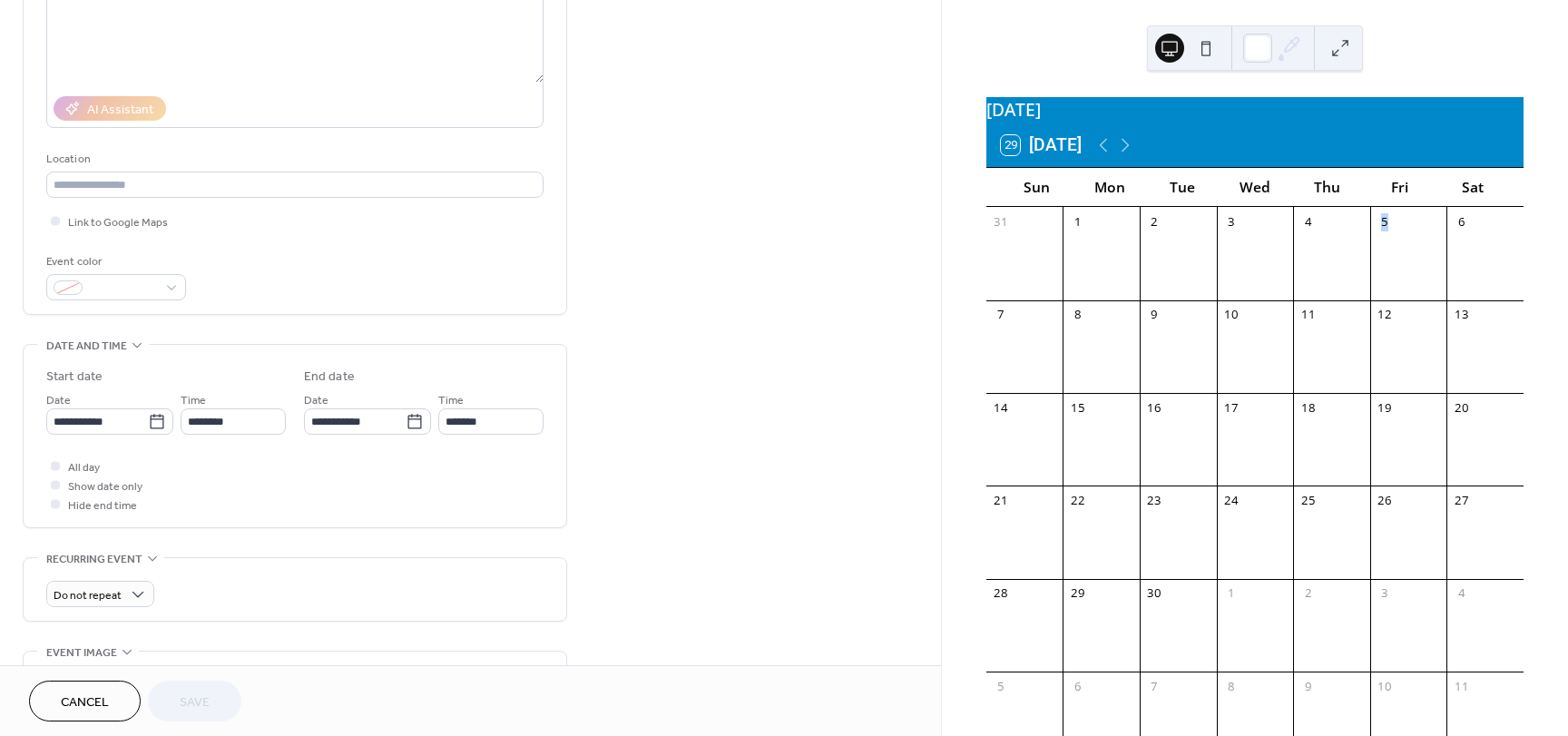 scroll, scrollTop: 363, scrollLeft: 0, axis: vertical 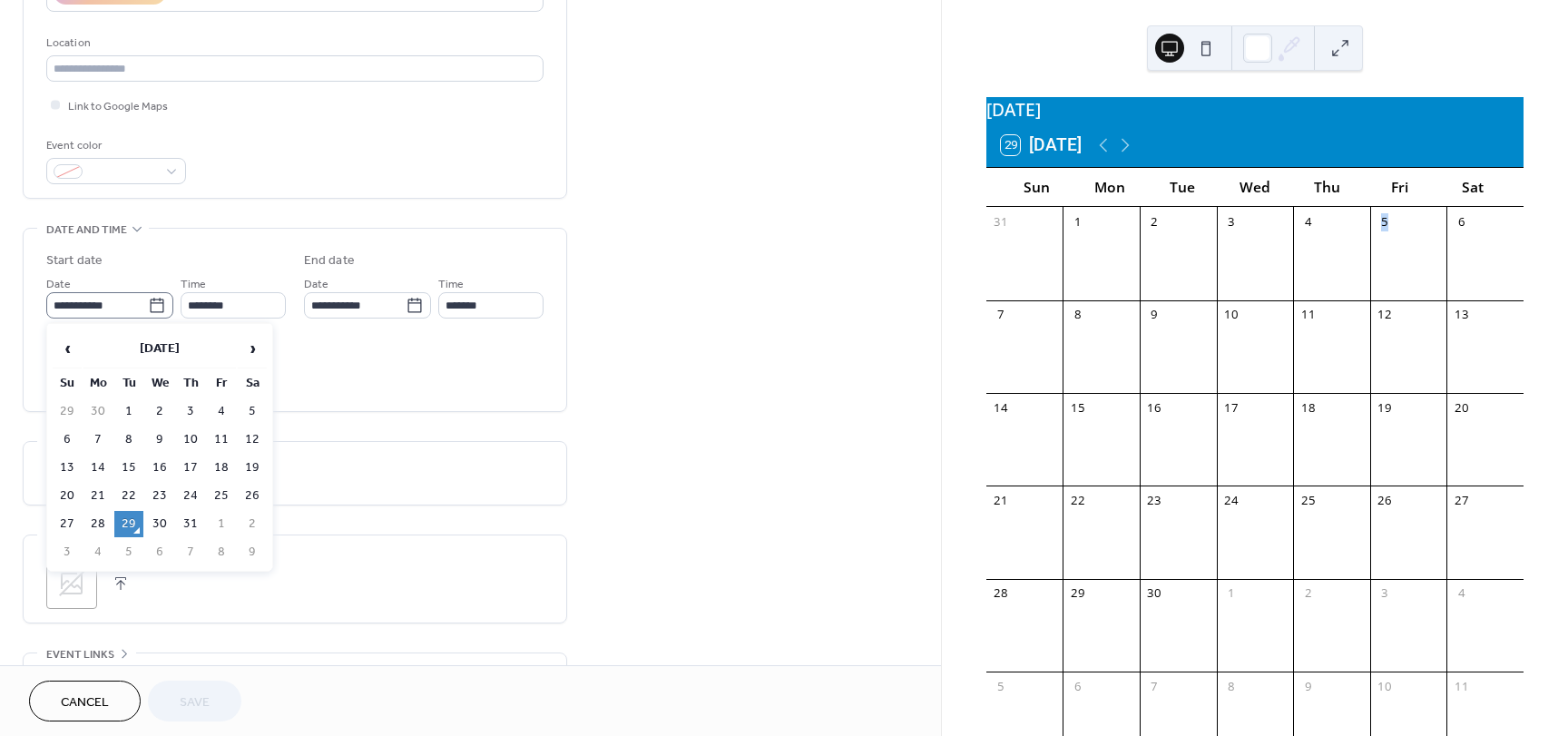 click 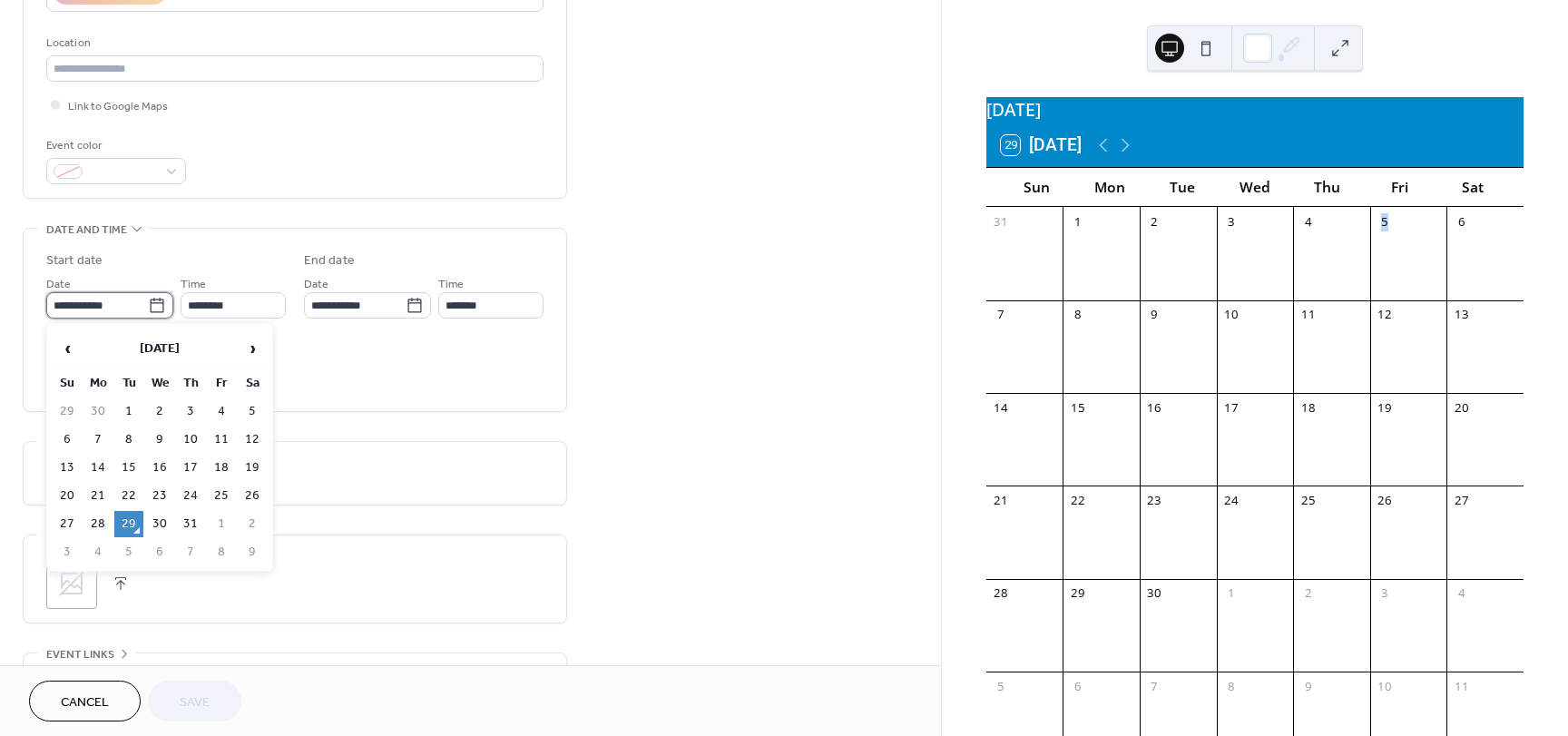 click on "**********" at bounding box center (97, 305) 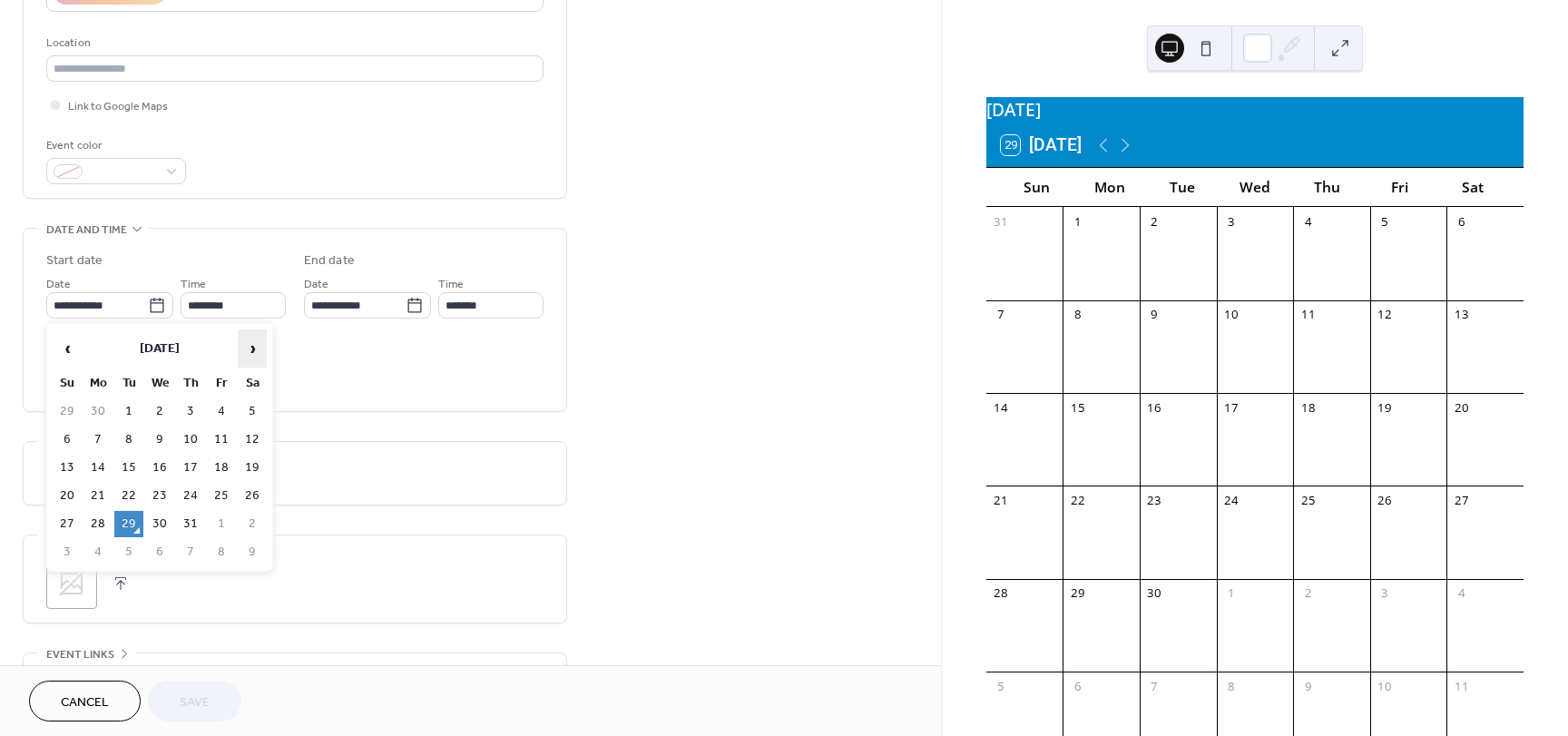 click on "›" at bounding box center (252, 348) 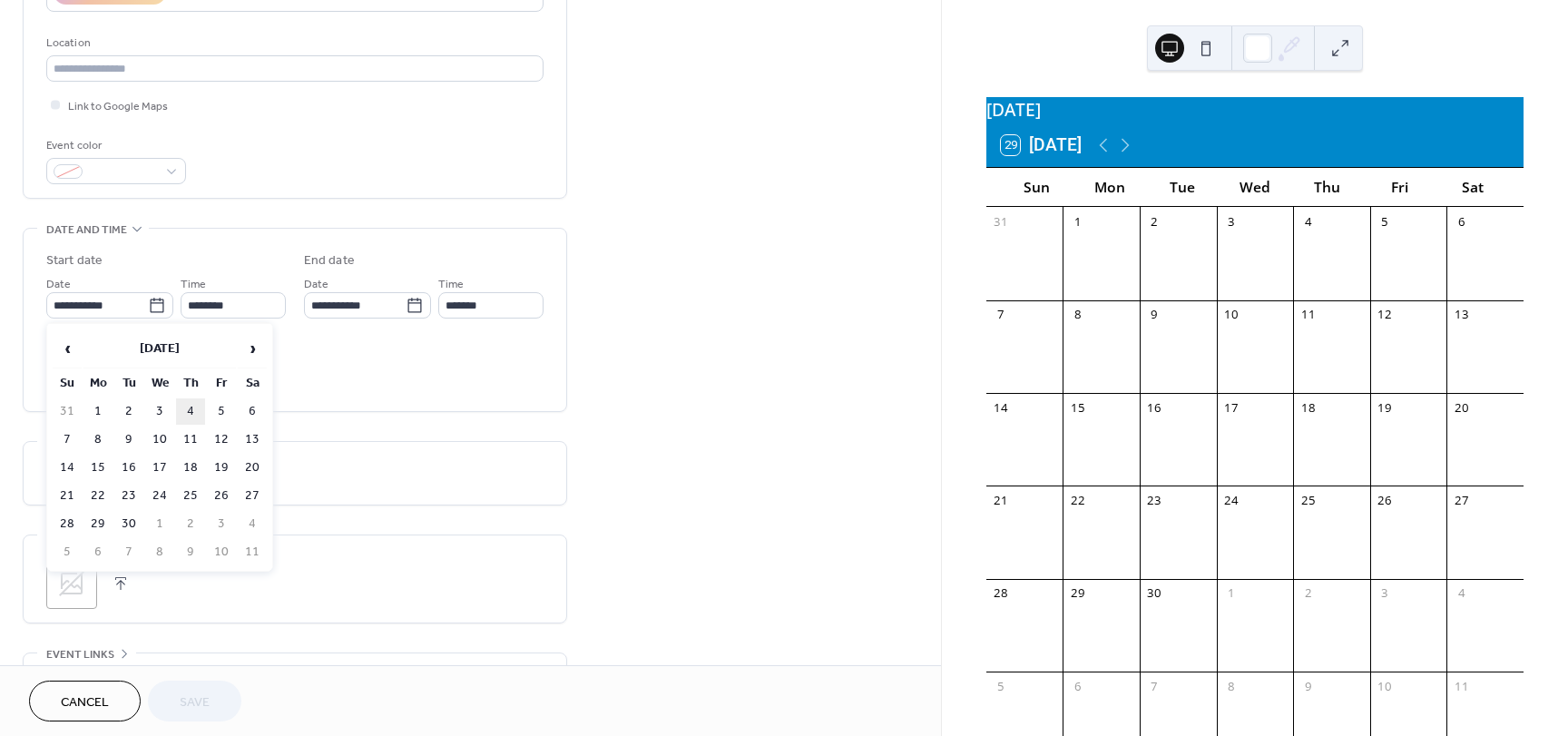 click on "4" at bounding box center [191, 411] 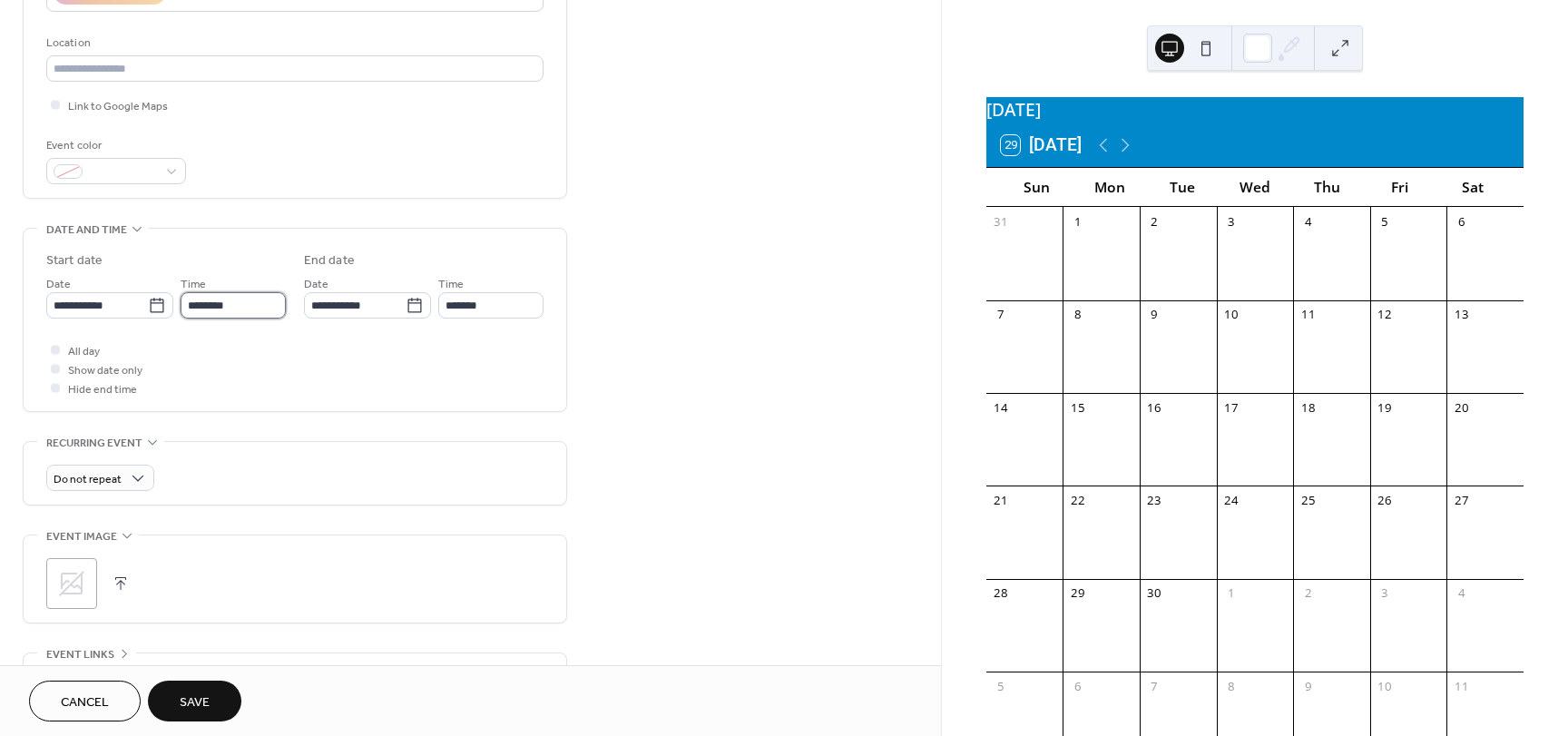 click on "********" at bounding box center (233, 305) 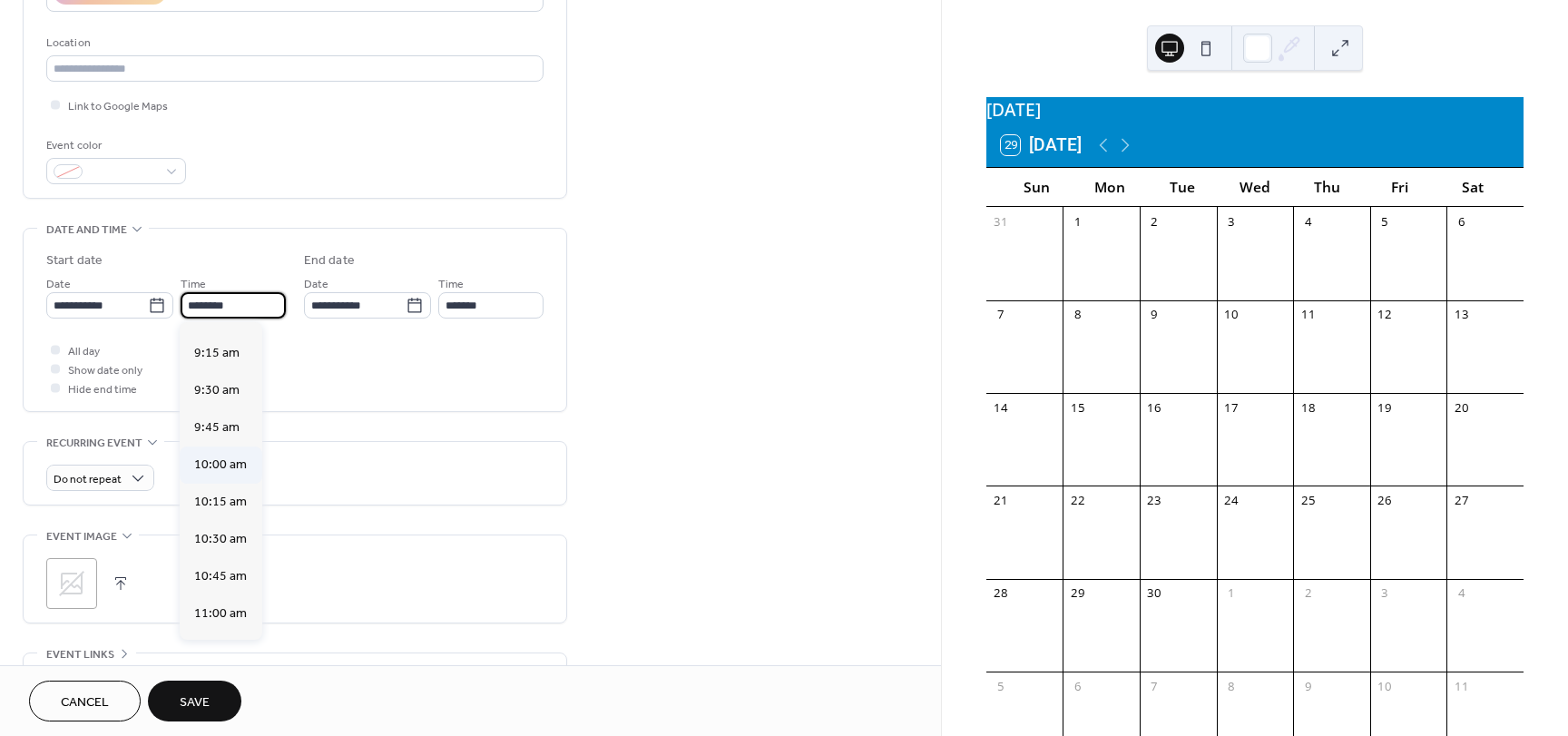 scroll, scrollTop: 1332, scrollLeft: 0, axis: vertical 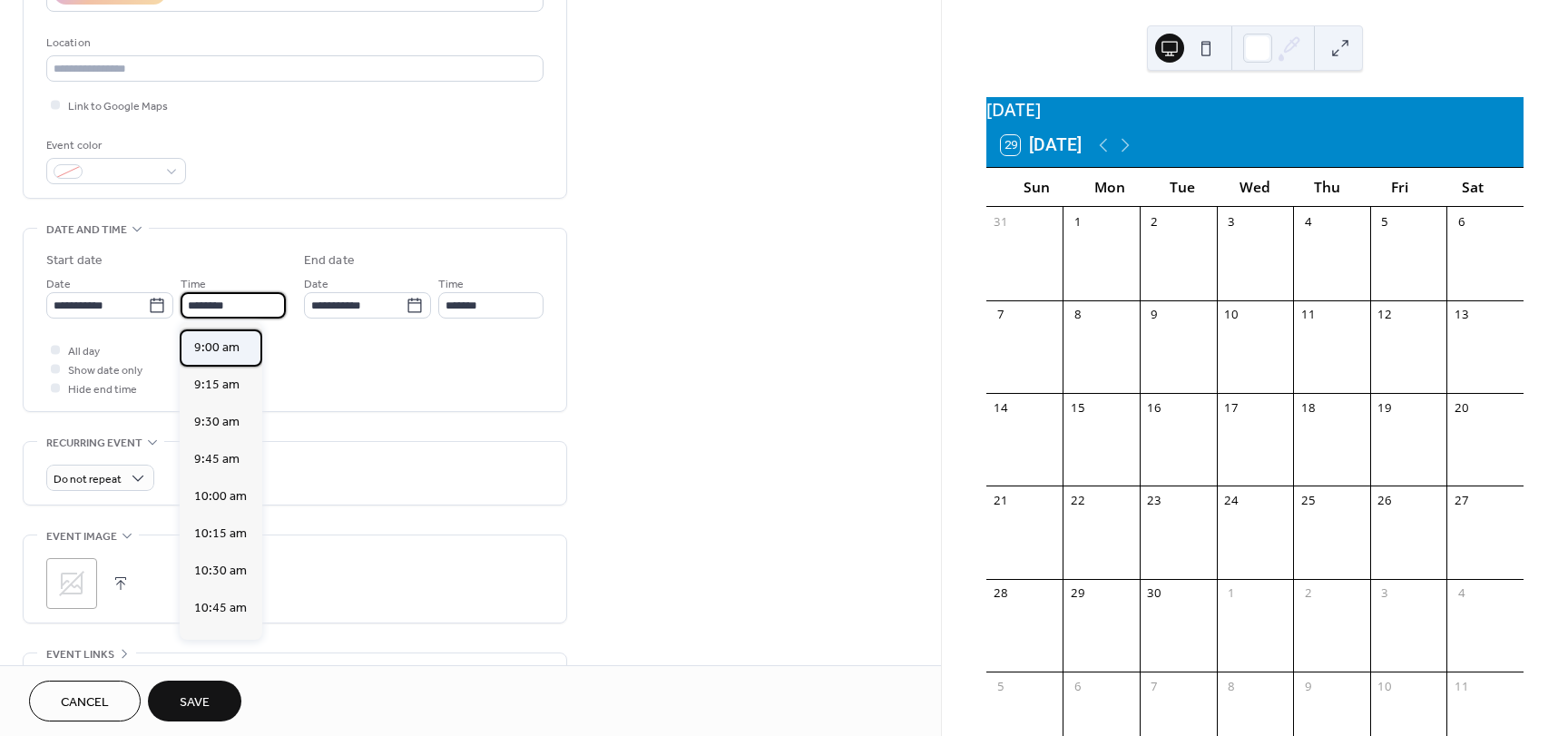 click on "9:00 am" at bounding box center [217, 348] 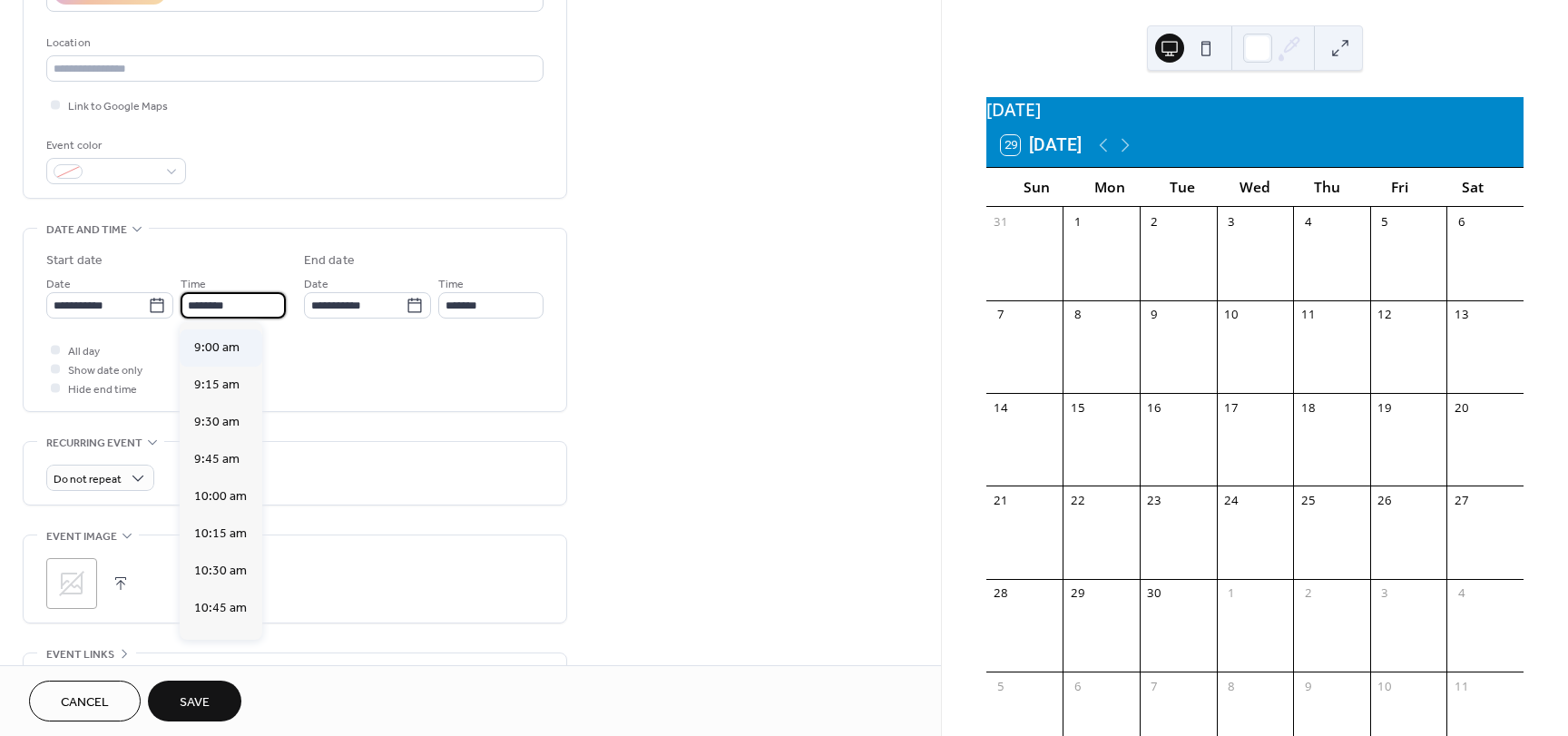 type on "*******" 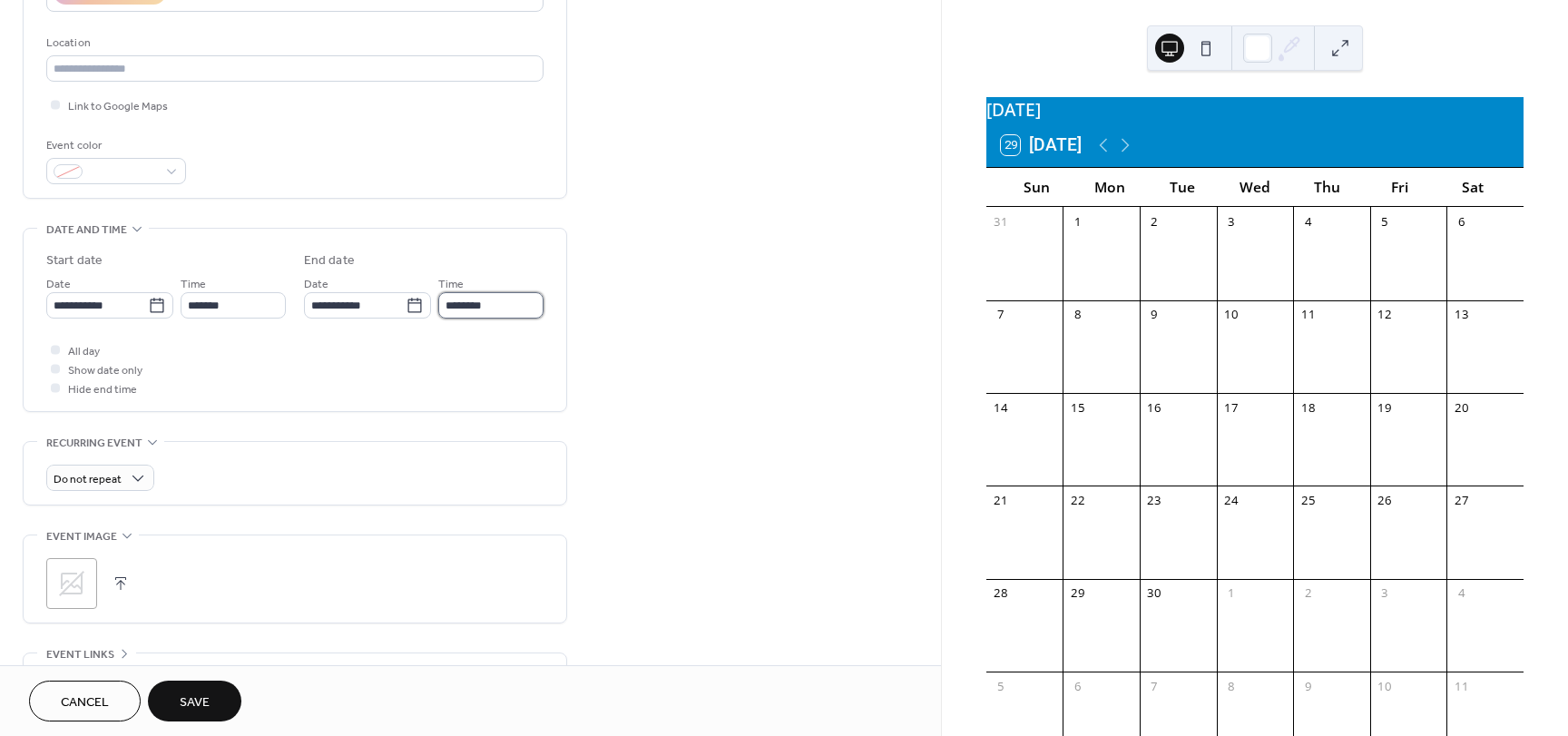 click on "********" at bounding box center (491, 305) 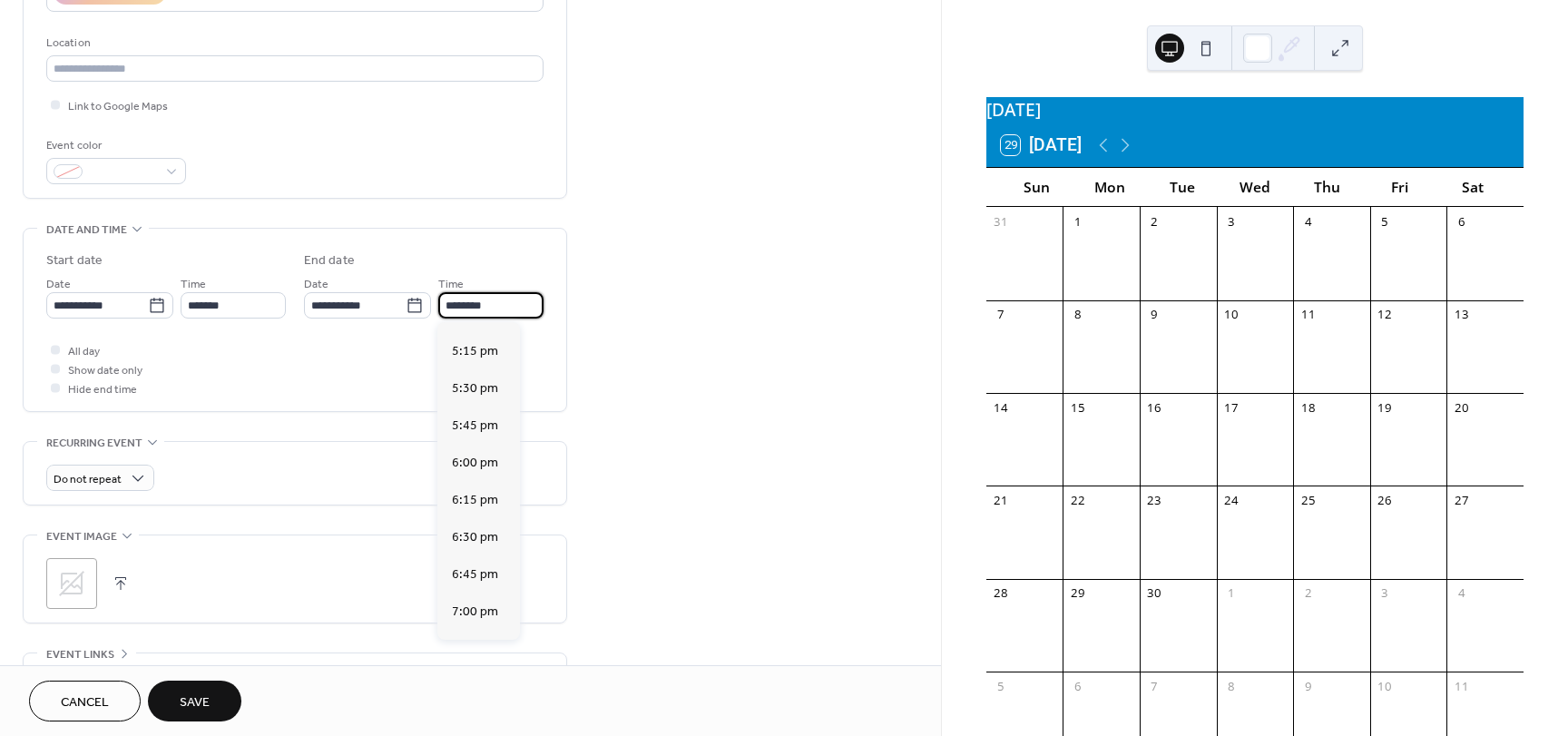 scroll, scrollTop: 998, scrollLeft: 0, axis: vertical 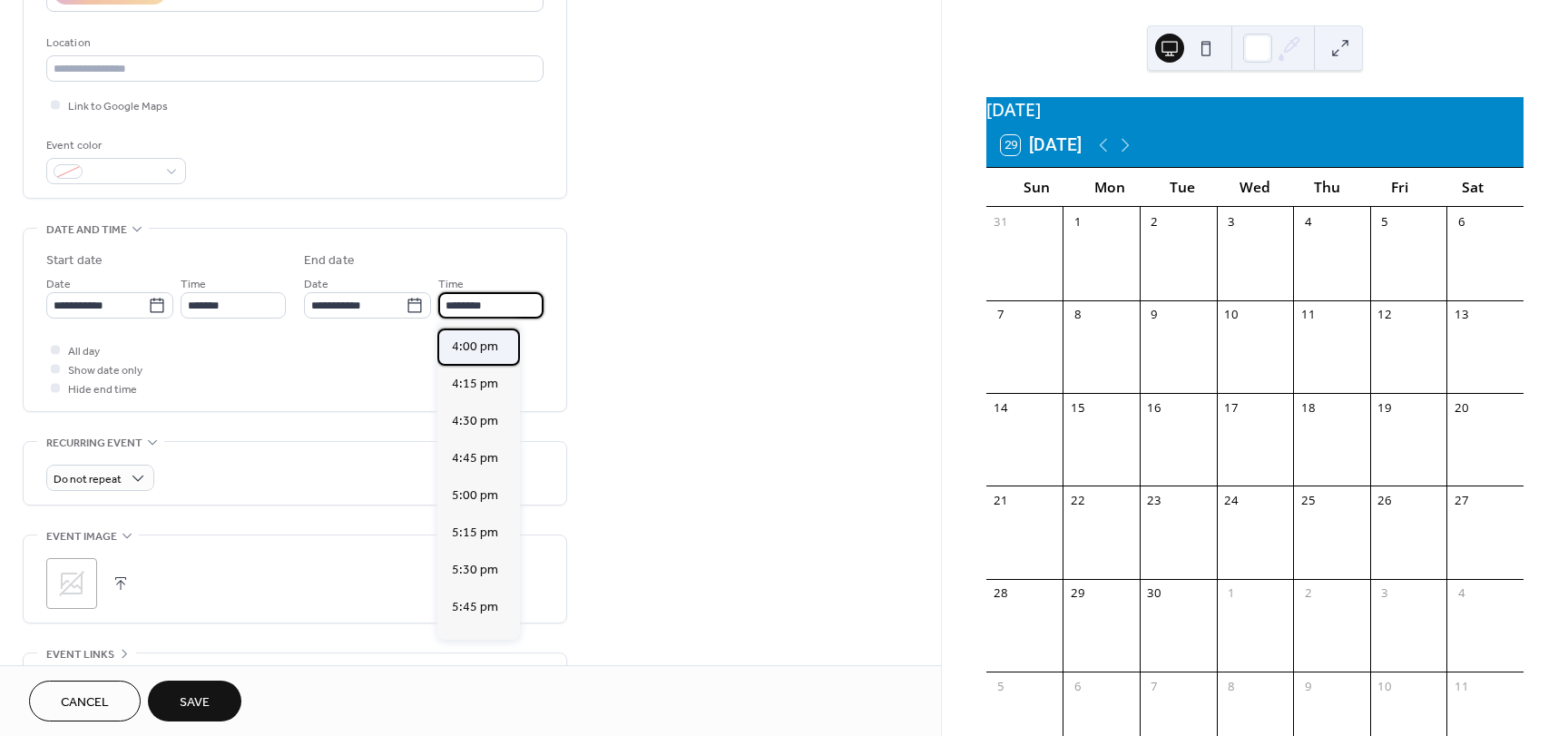 click on "4:00 pm" at bounding box center (475, 347) 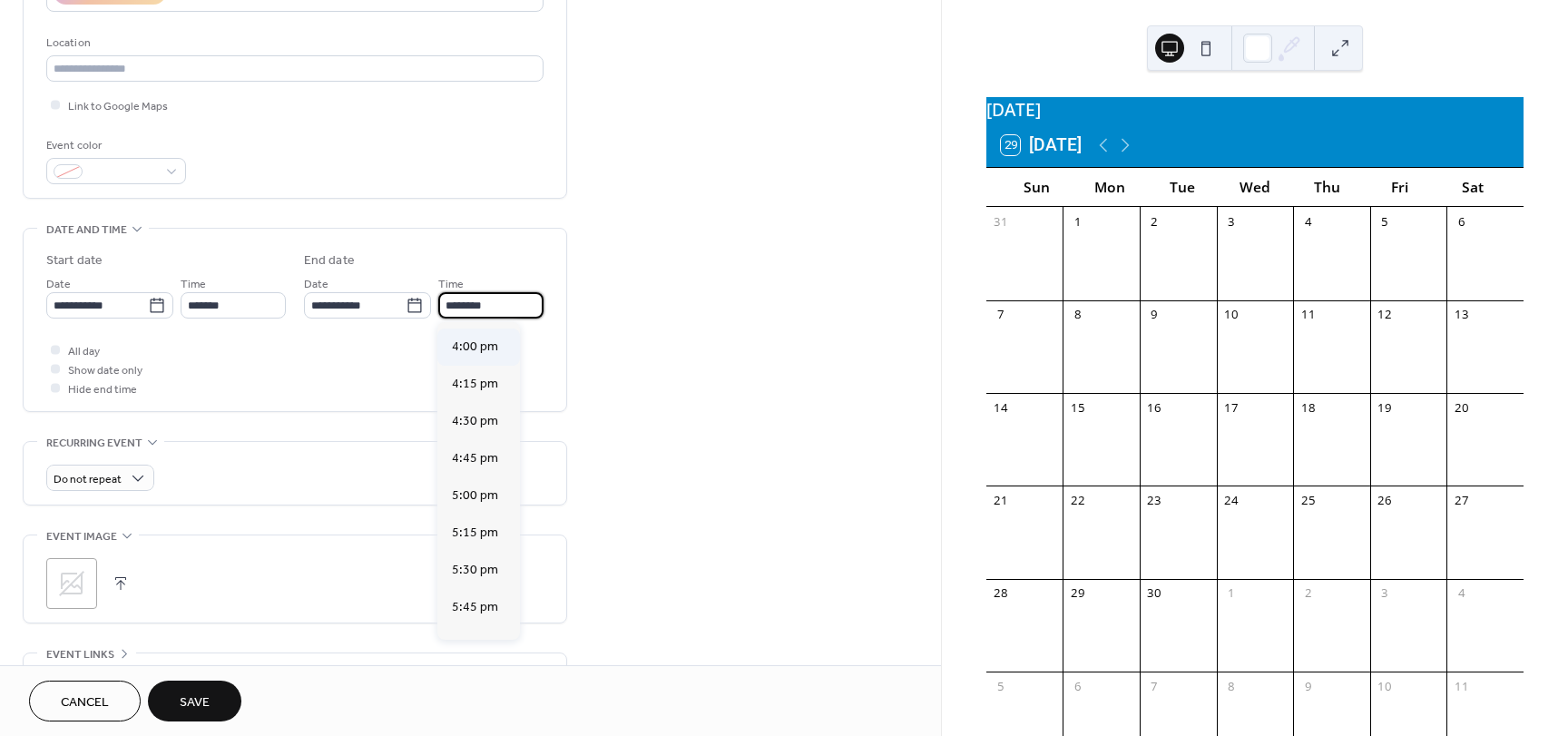 type on "*******" 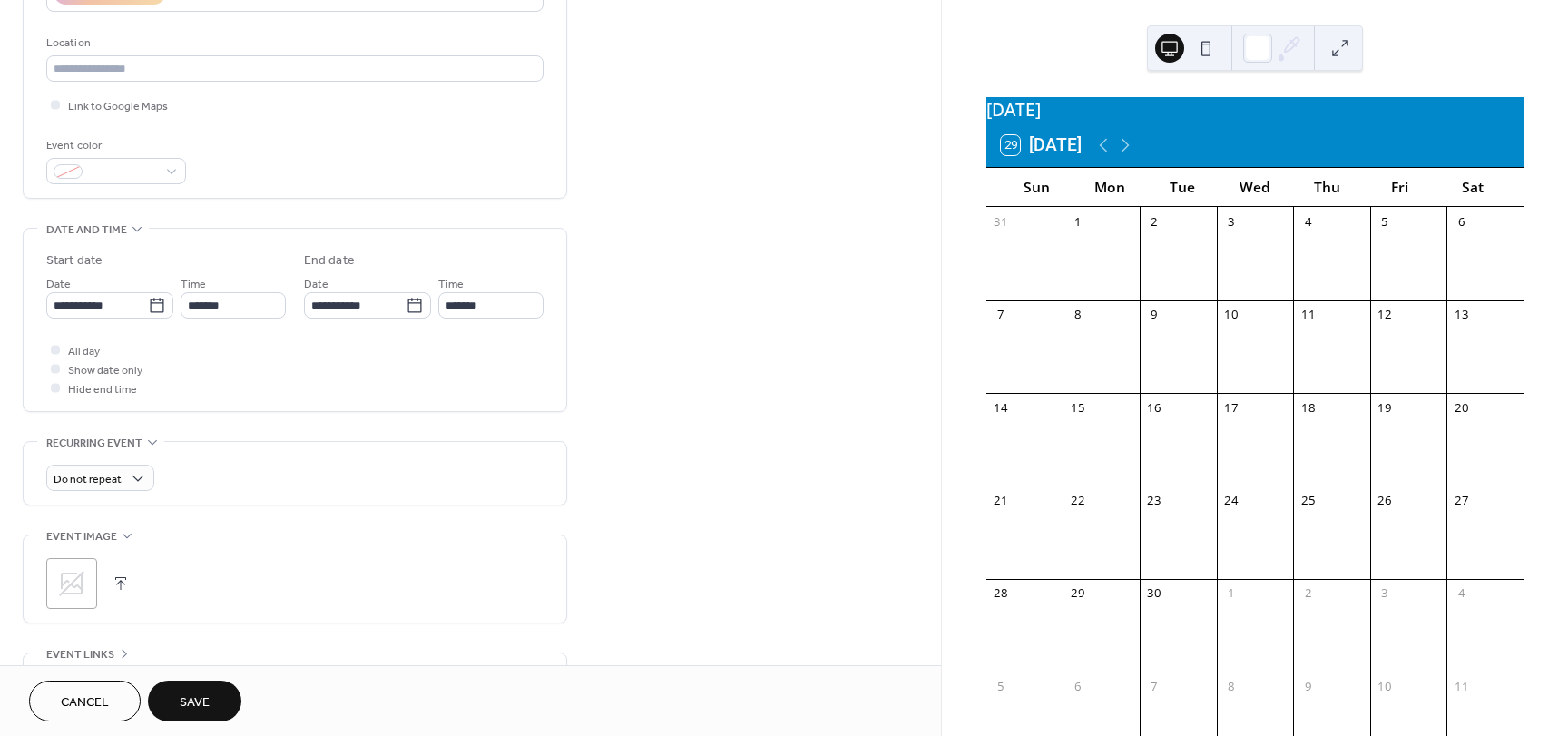 click on "All day Show date only Hide end time" at bounding box center (295, 368) 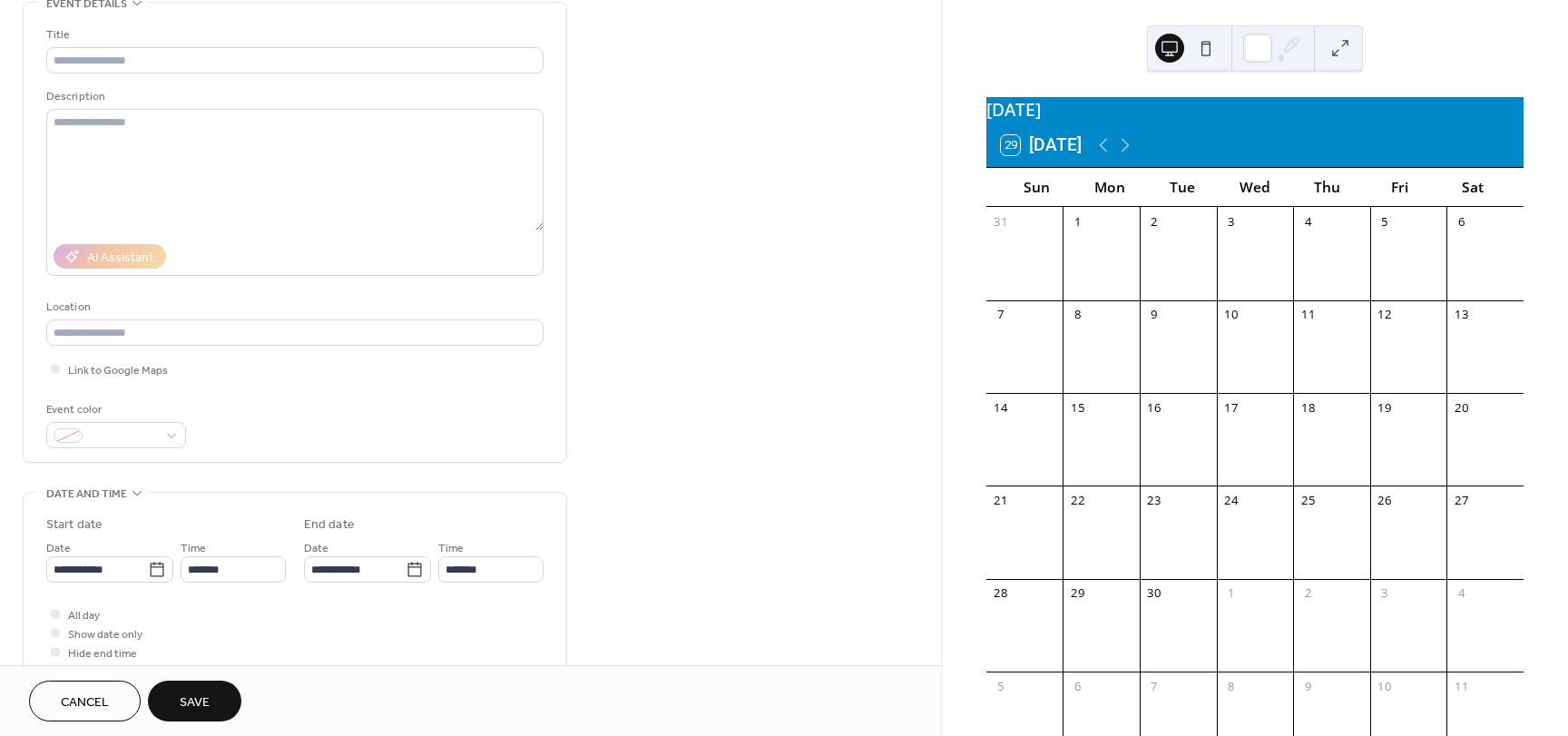 scroll, scrollTop: 91, scrollLeft: 0, axis: vertical 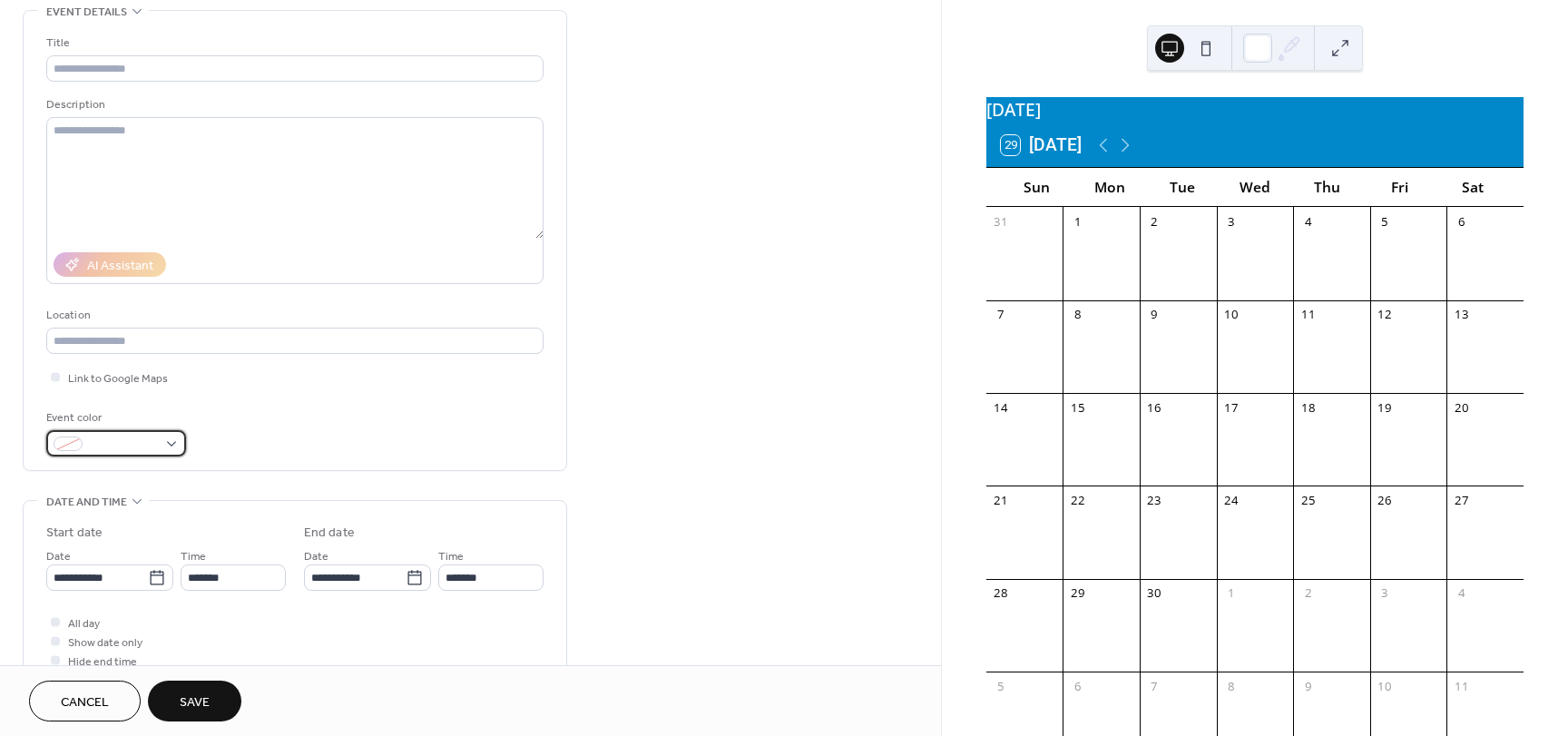 click at bounding box center [116, 443] 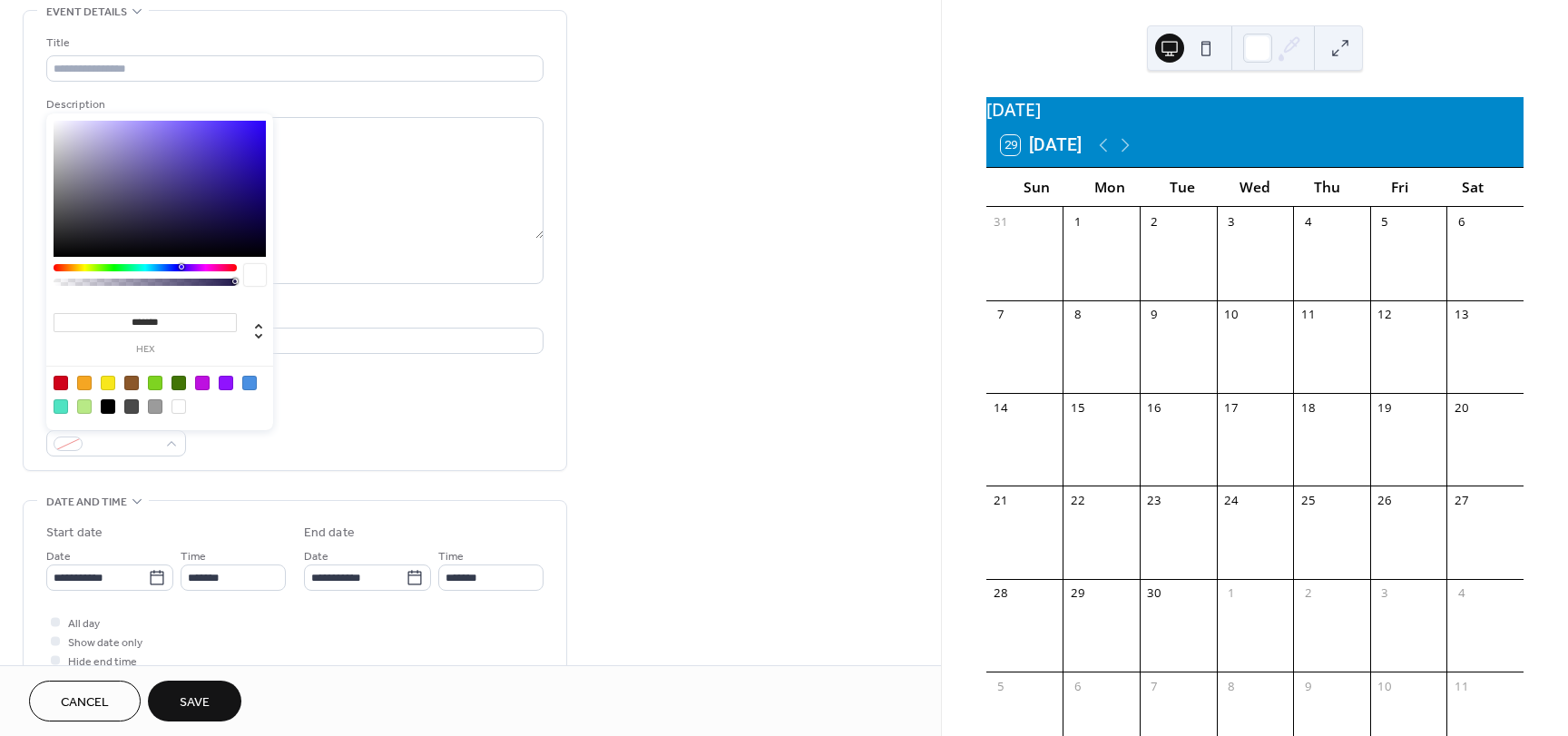 click at bounding box center [155, 383] 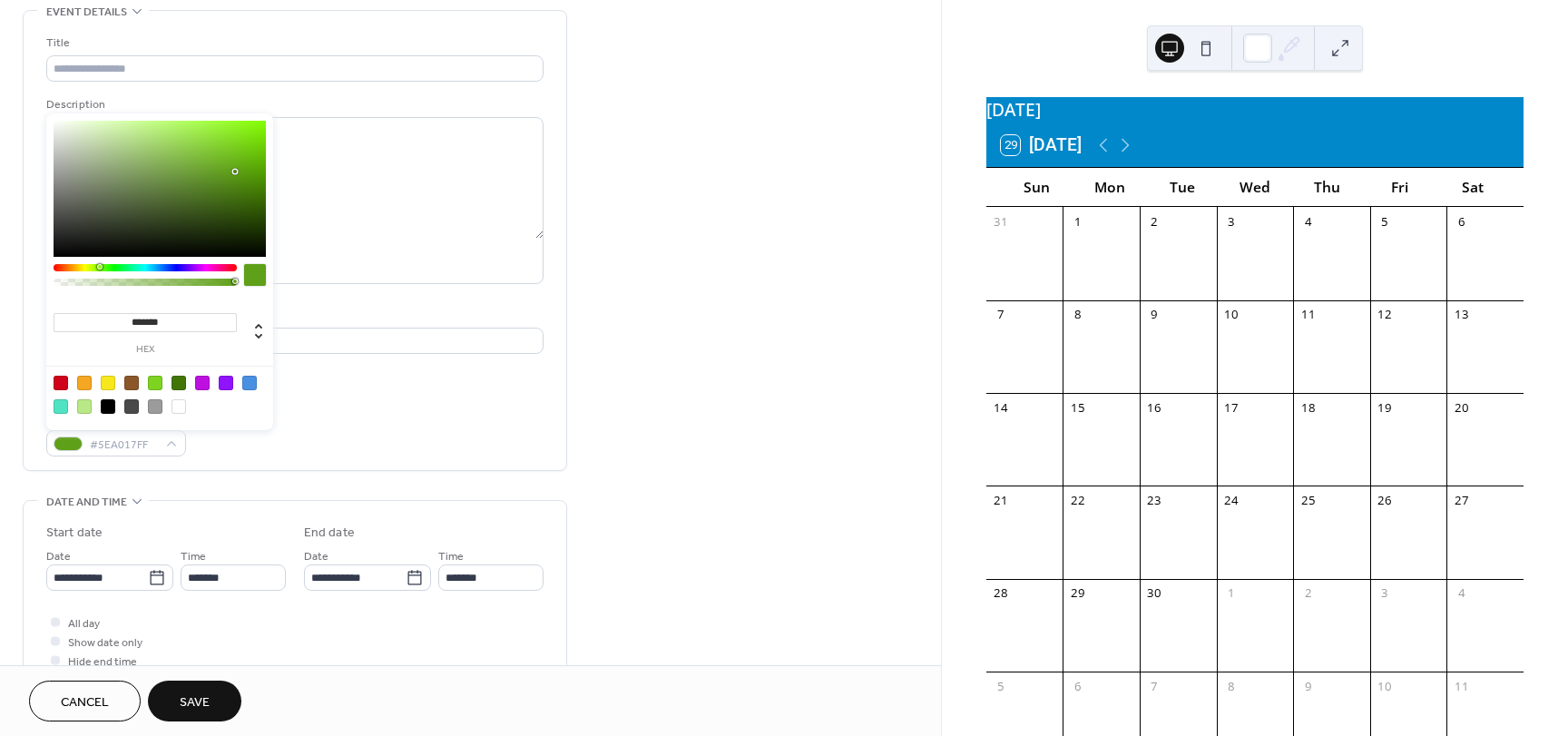 drag, startPoint x: 231, startPoint y: 143, endPoint x: 235, endPoint y: 172, distance: 29.275 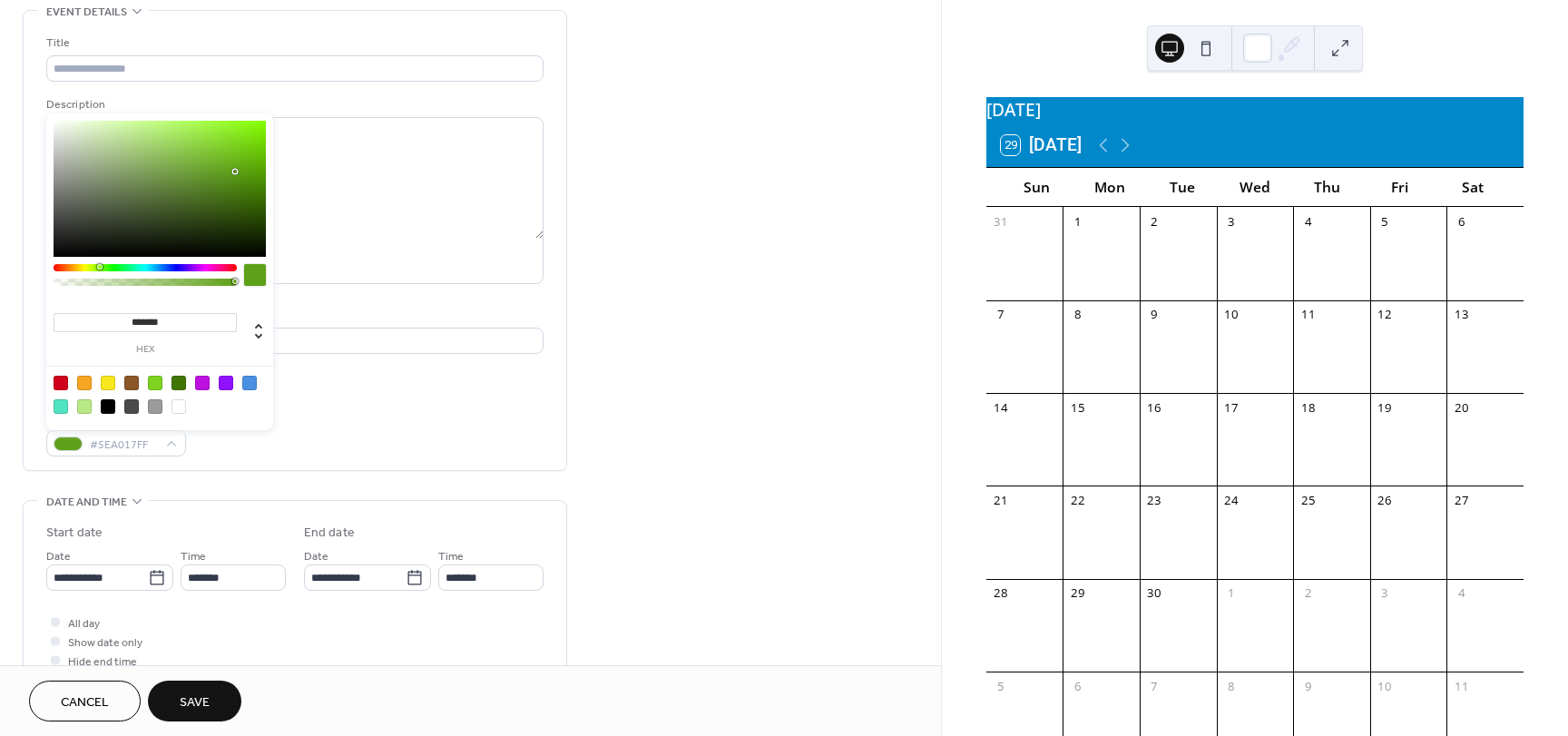 click at bounding box center [235, 172] 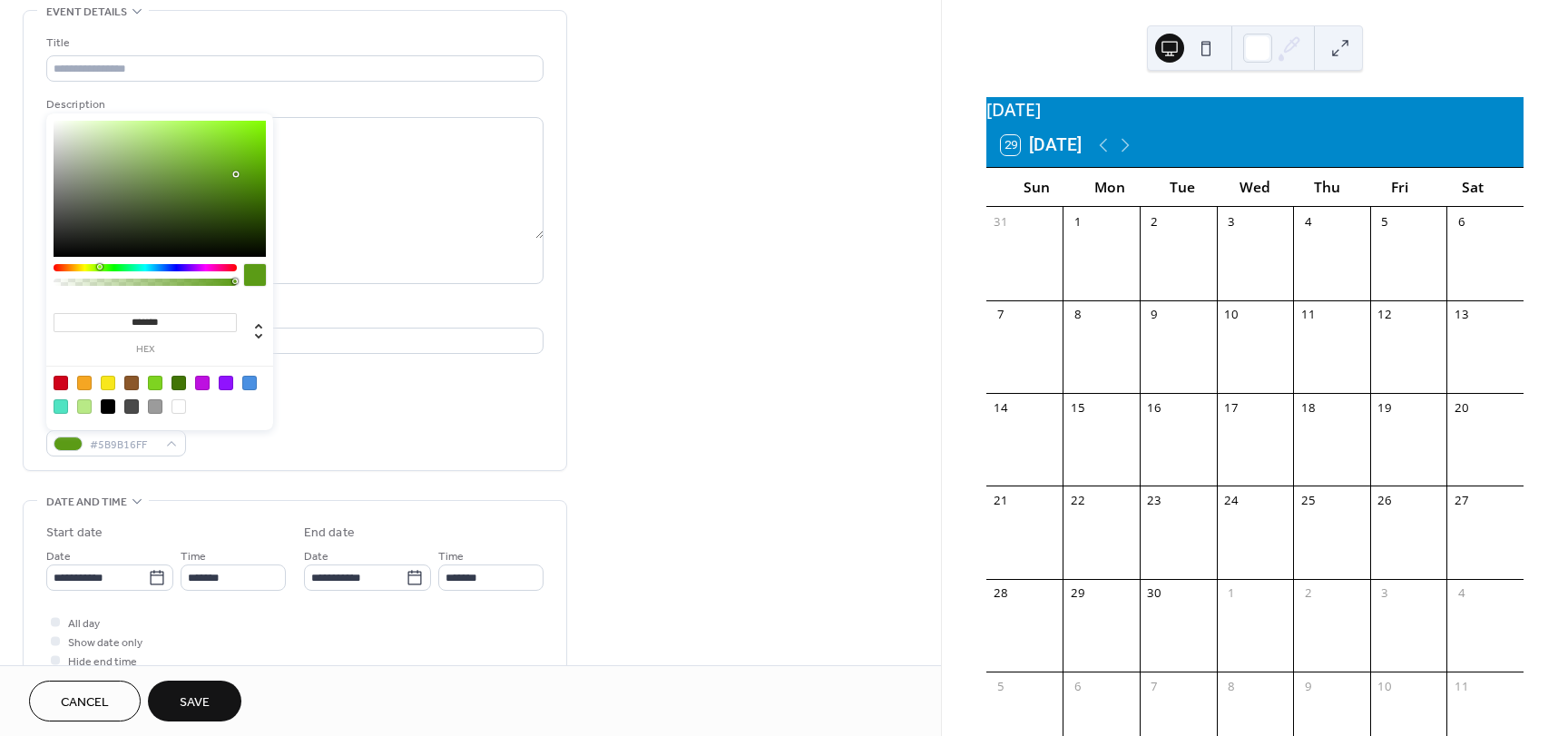 type on "*******" 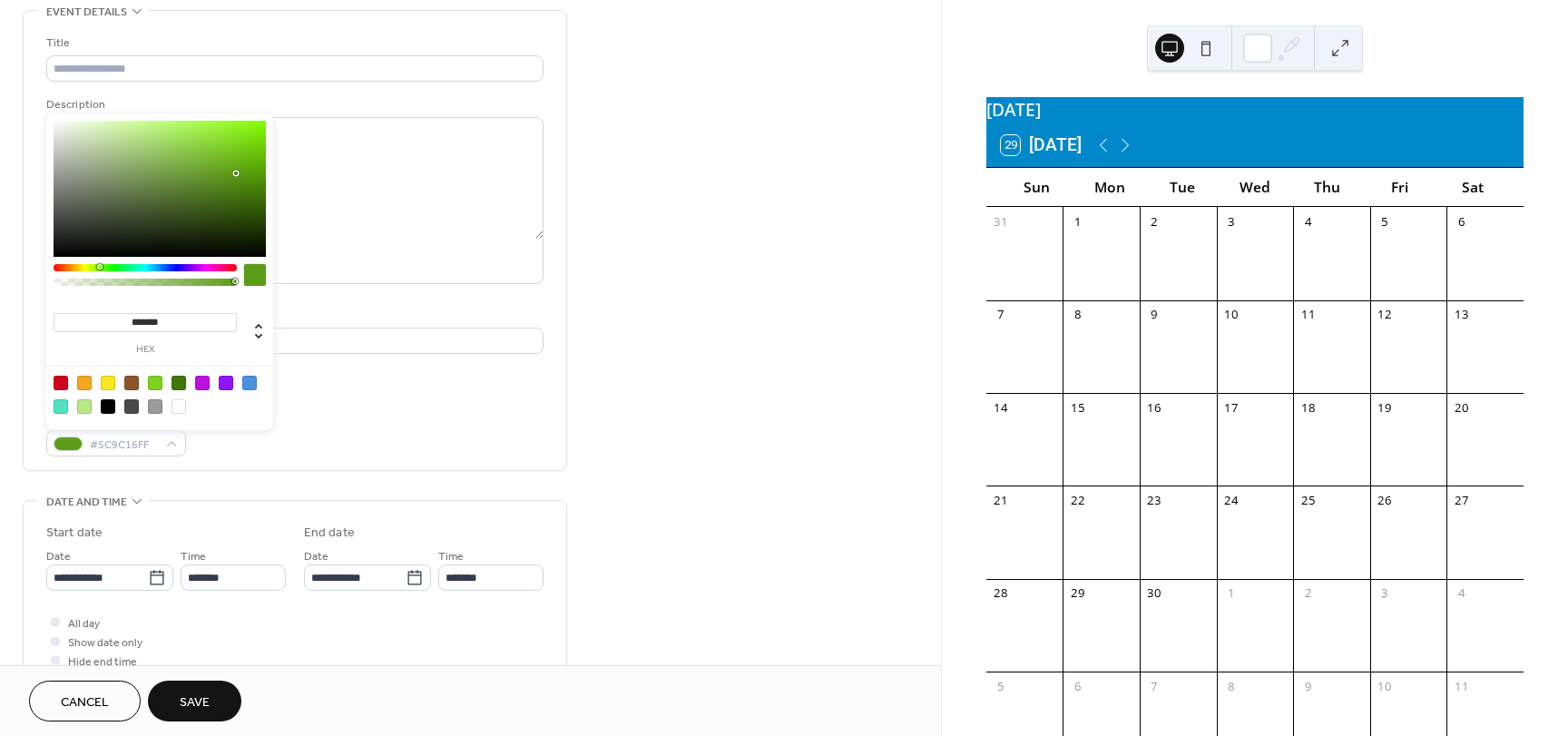 click at bounding box center [236, 173] 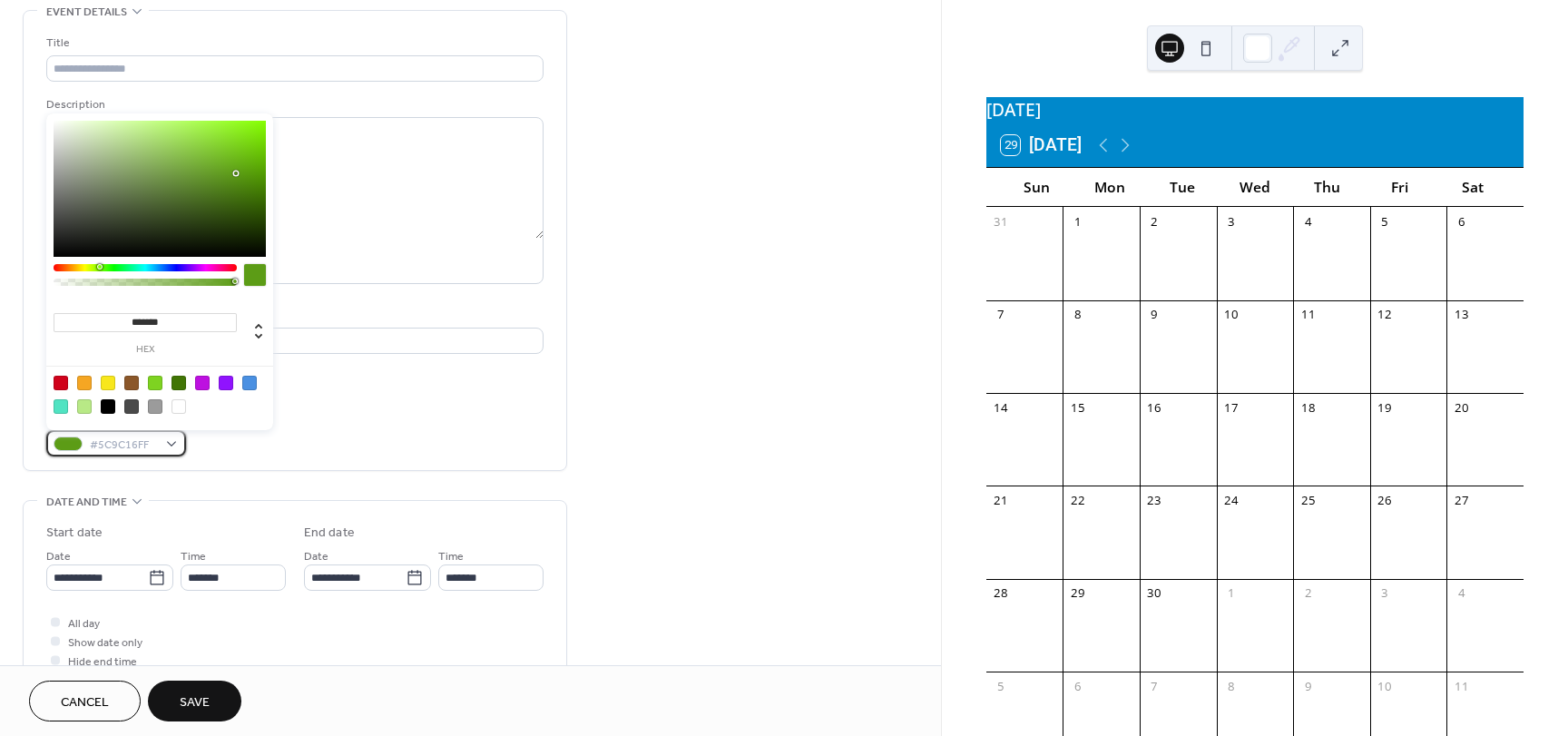 click on "#5C9C16FF" at bounding box center (123, 445) 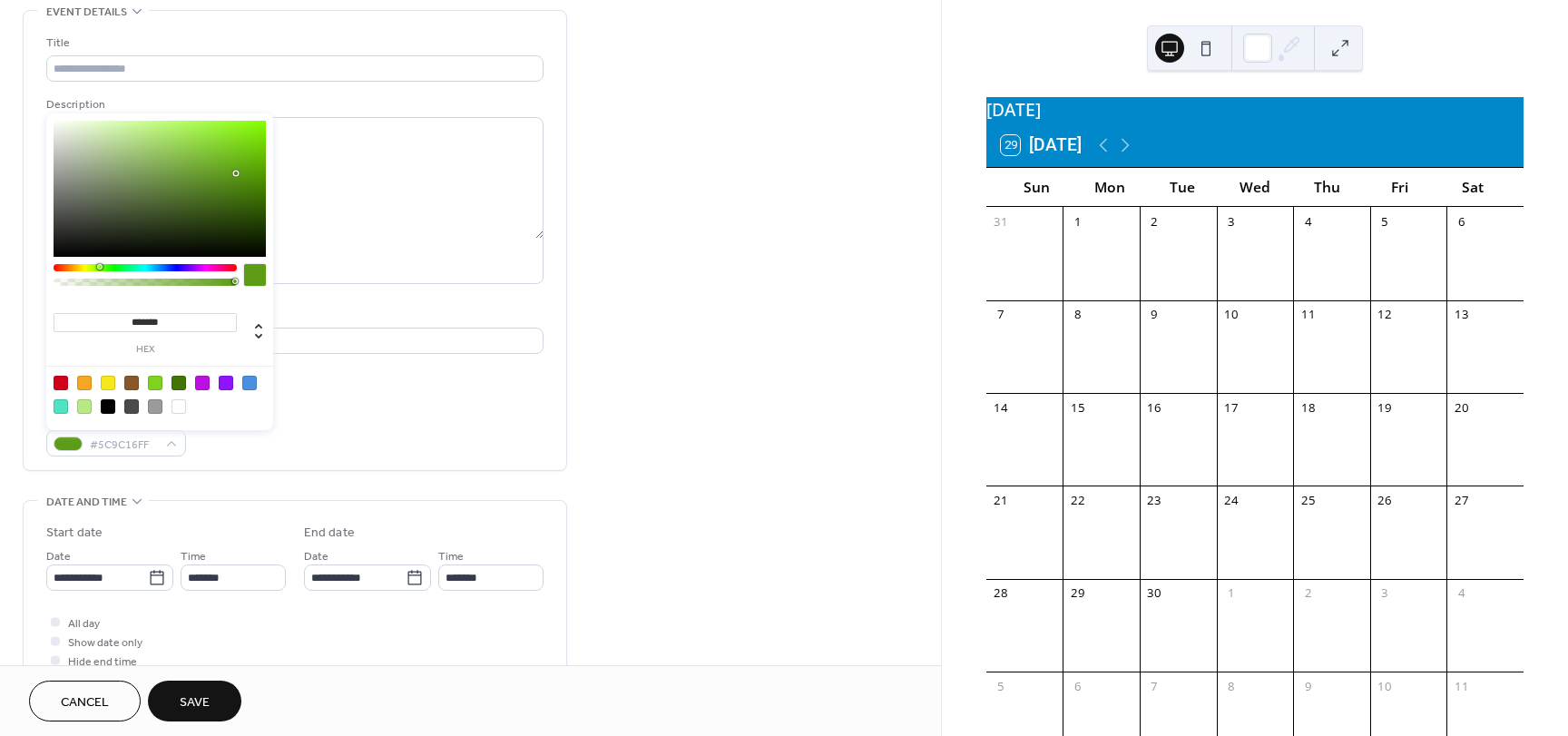 drag, startPoint x: 182, startPoint y: 324, endPoint x: 131, endPoint y: 321, distance: 51.08816 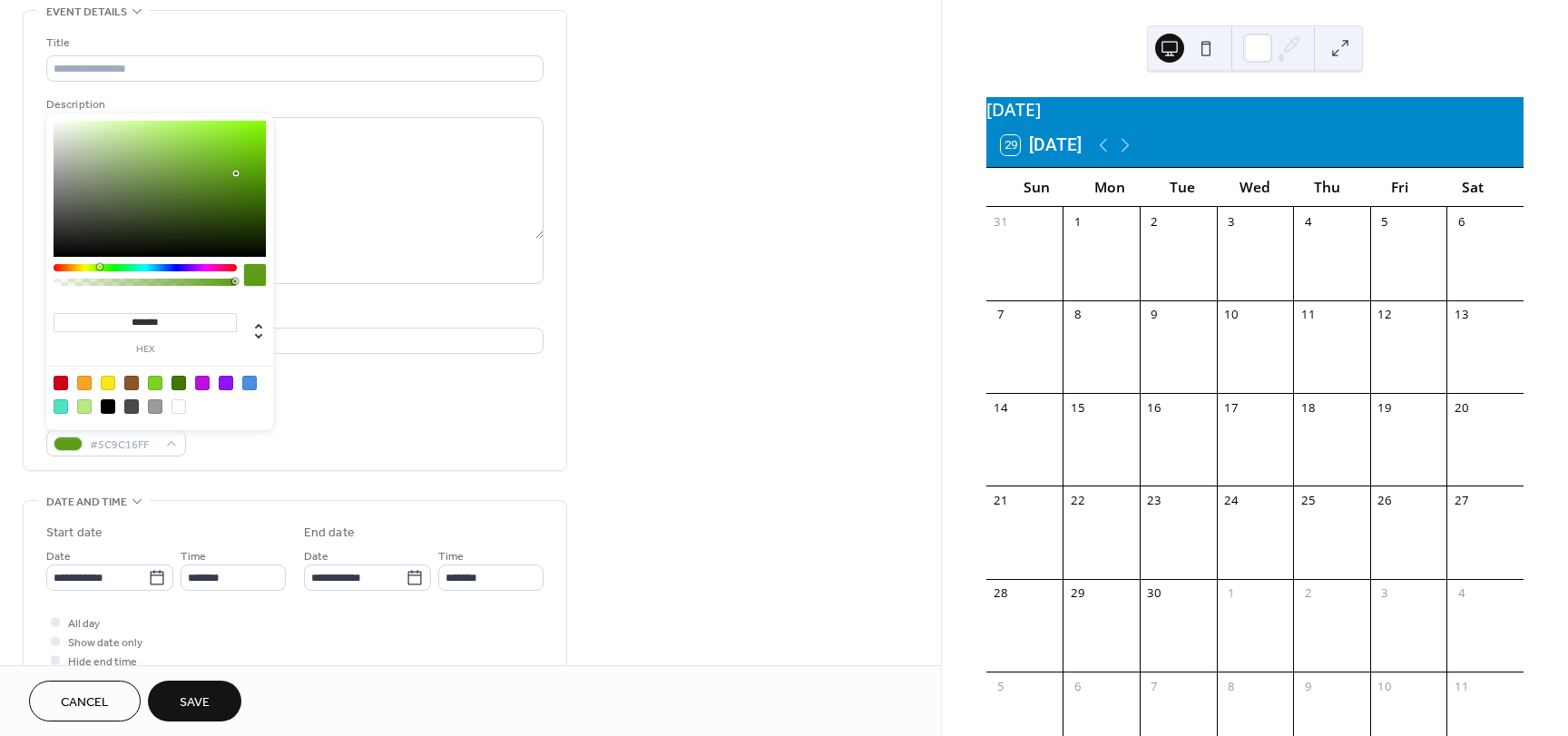 click on "*******" at bounding box center (145, 322) 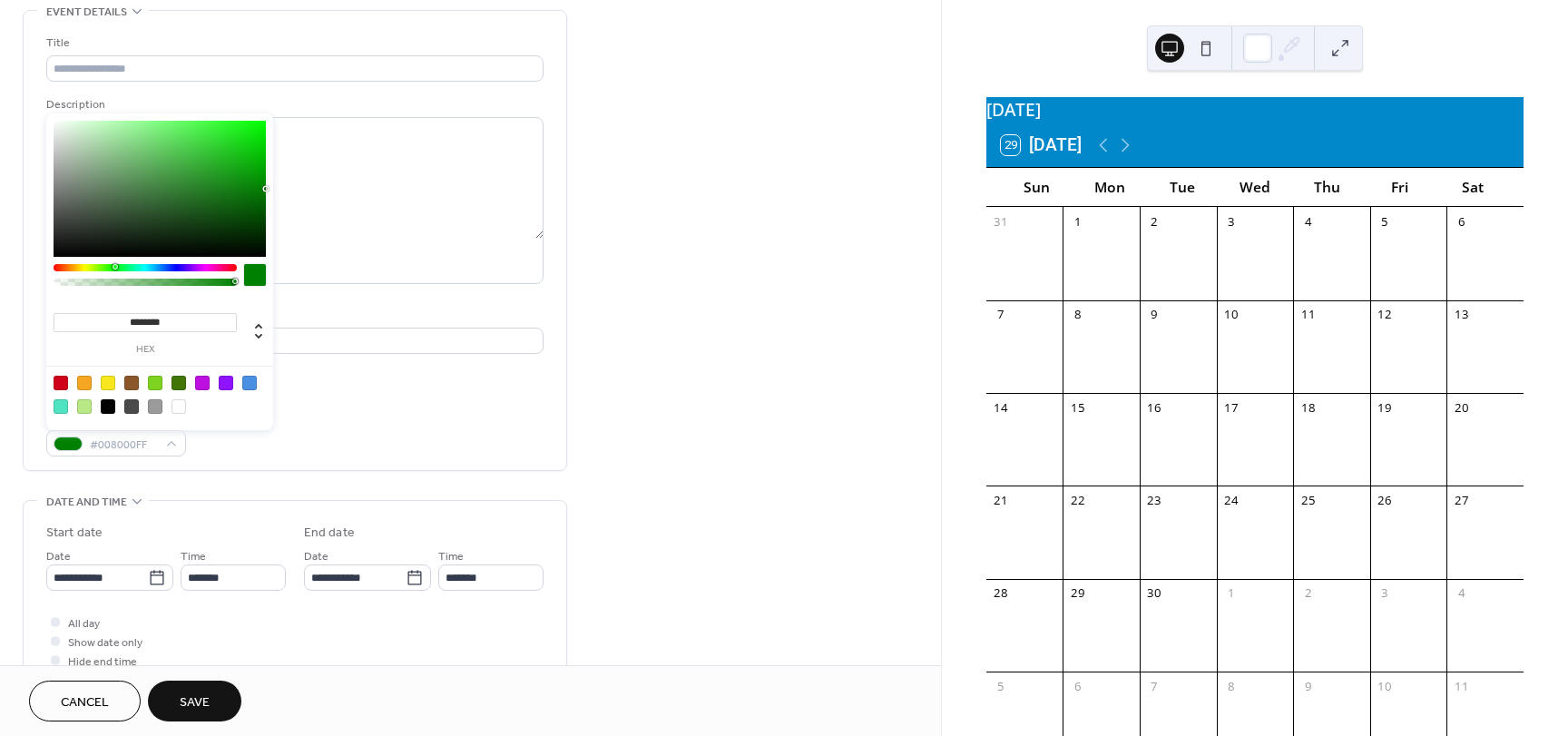 type on "*******" 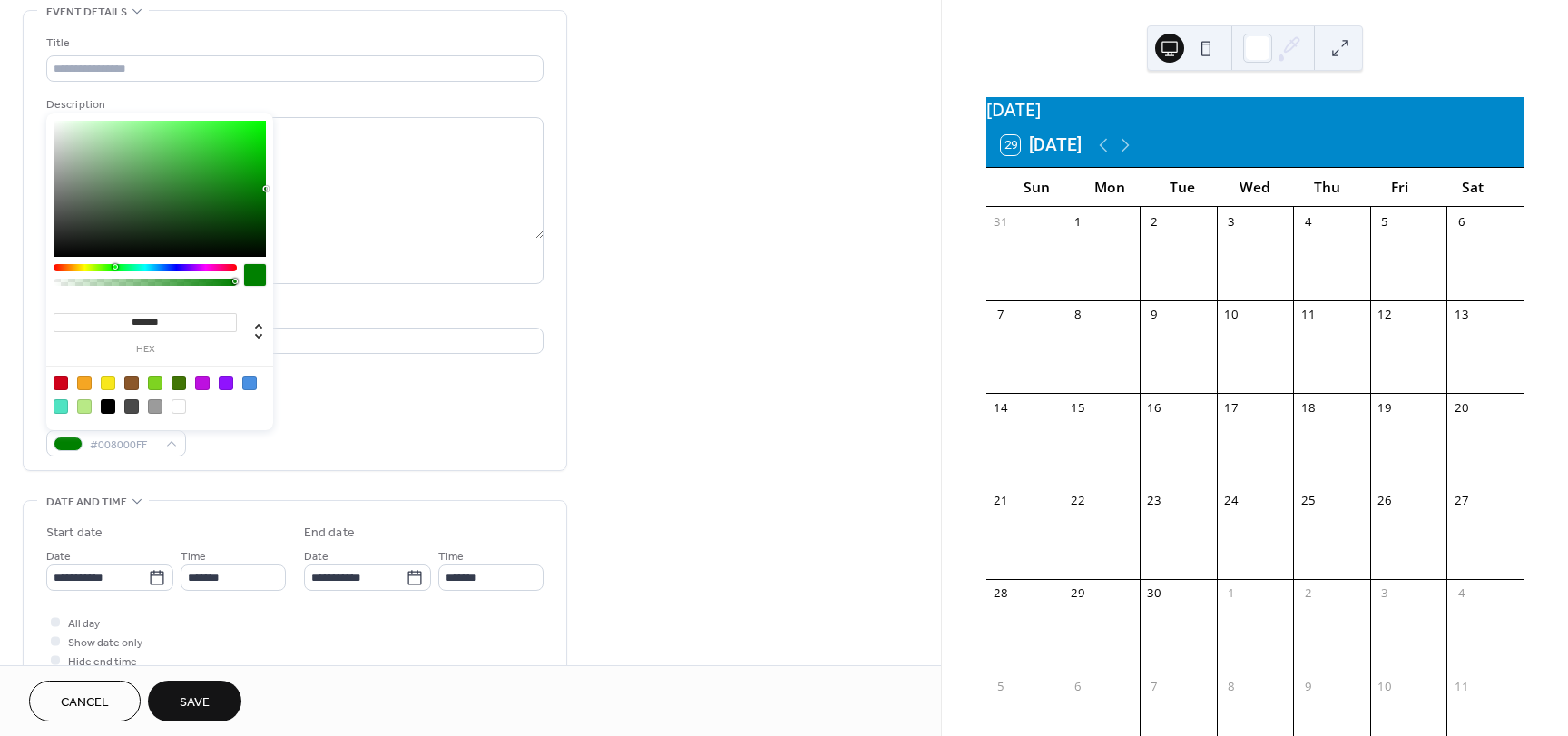 click on "******* hex" at bounding box center [160, 325] 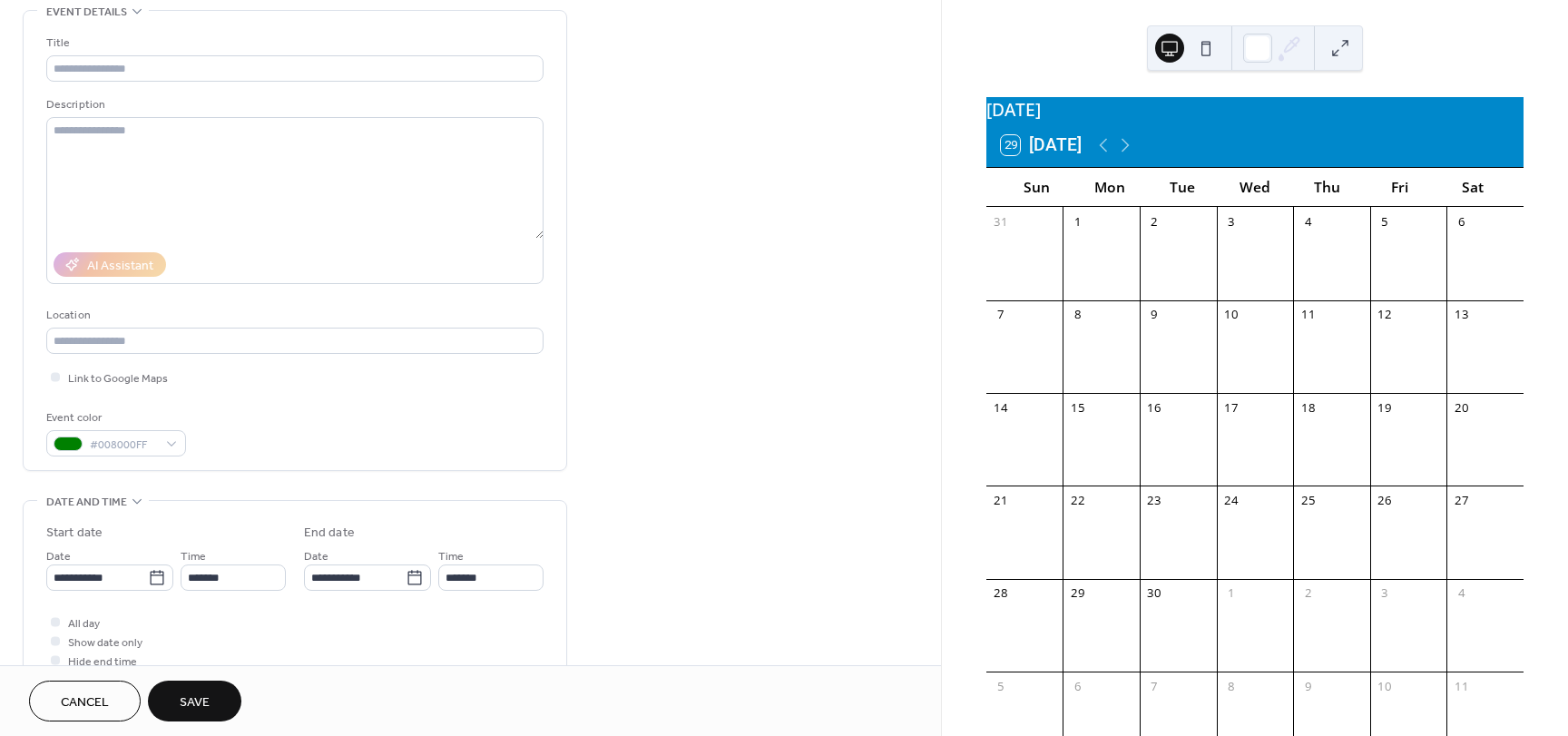 click on "Link to Google Maps" at bounding box center [295, 377] 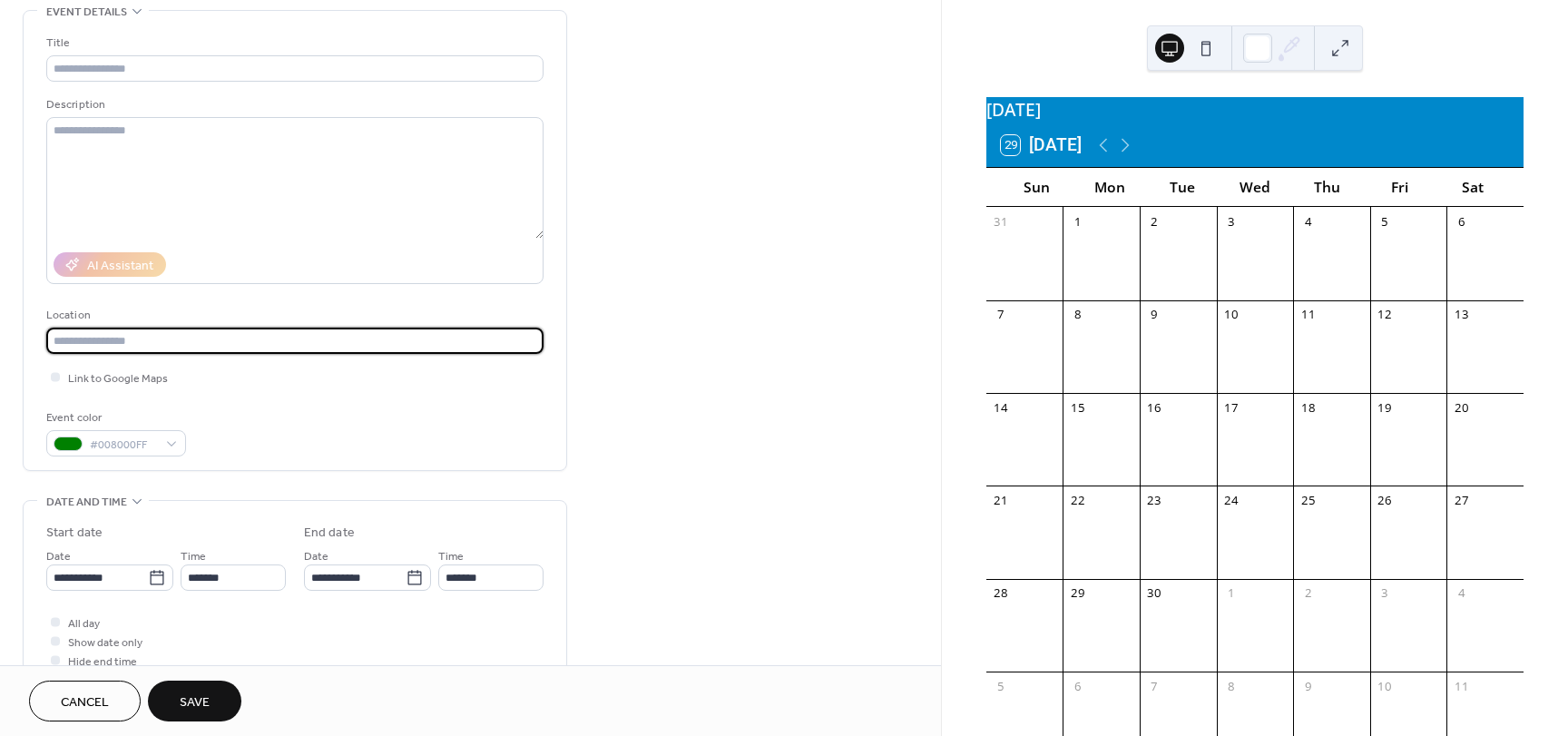 click at bounding box center (295, 340) 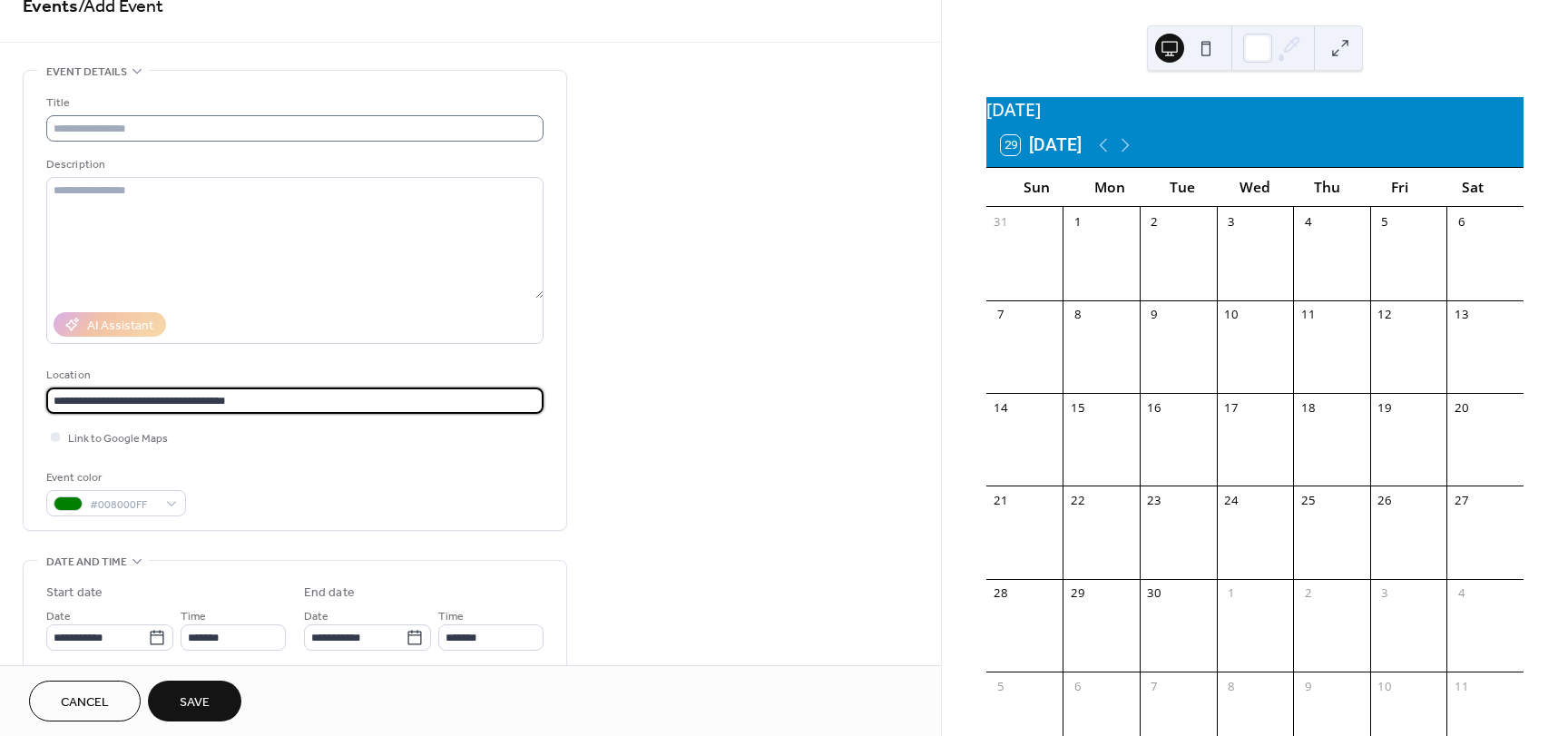 scroll, scrollTop: 0, scrollLeft: 0, axis: both 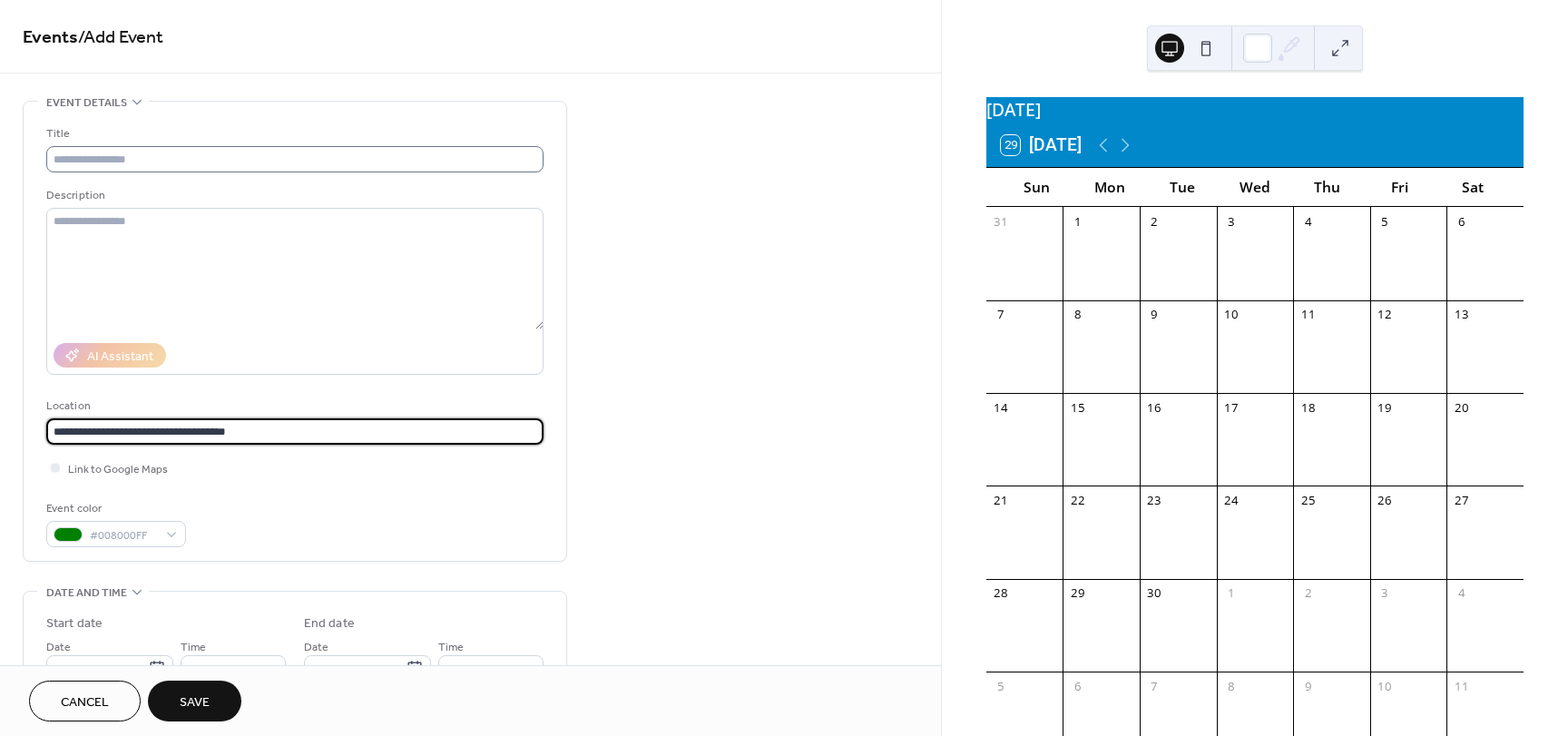 type on "**********" 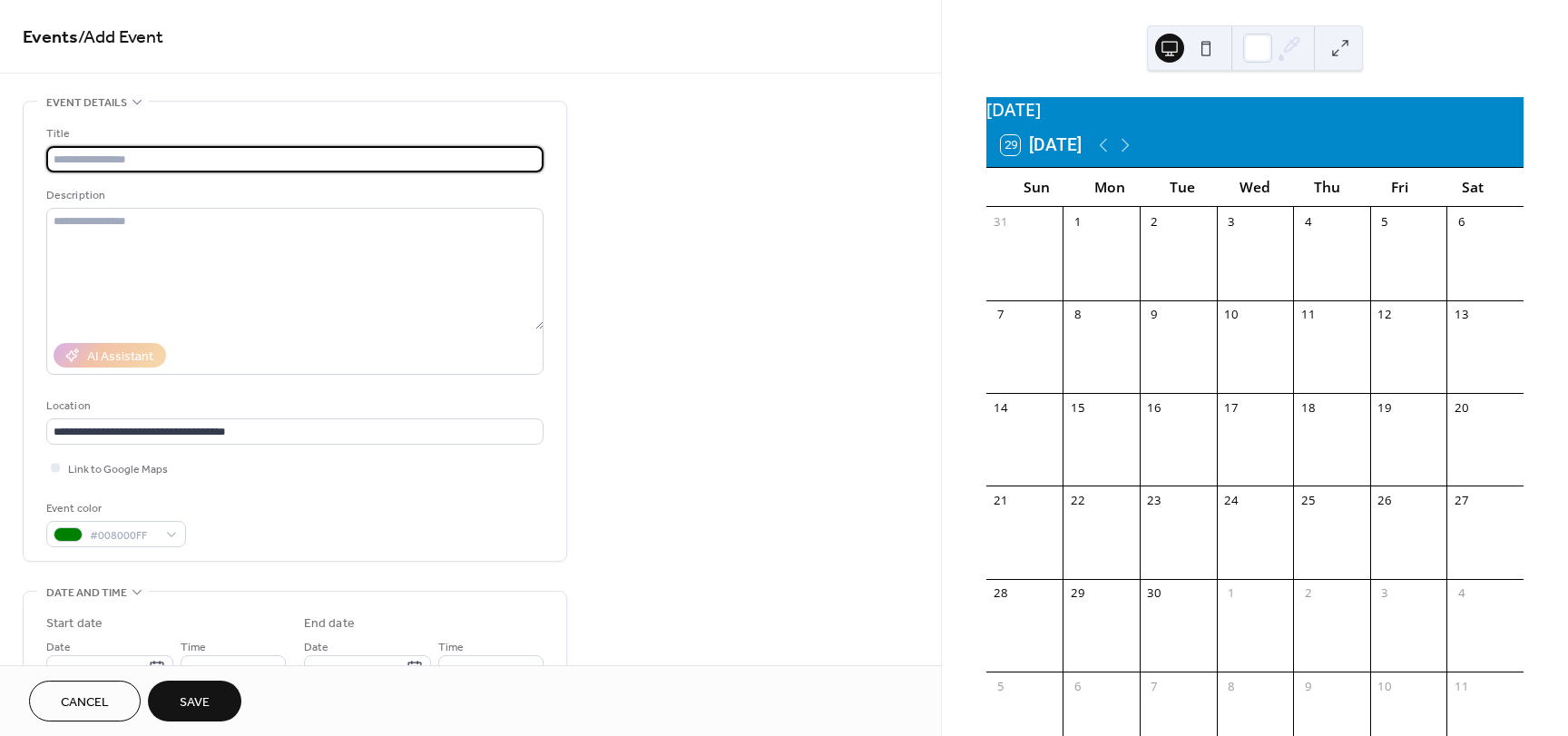 click at bounding box center [295, 159] 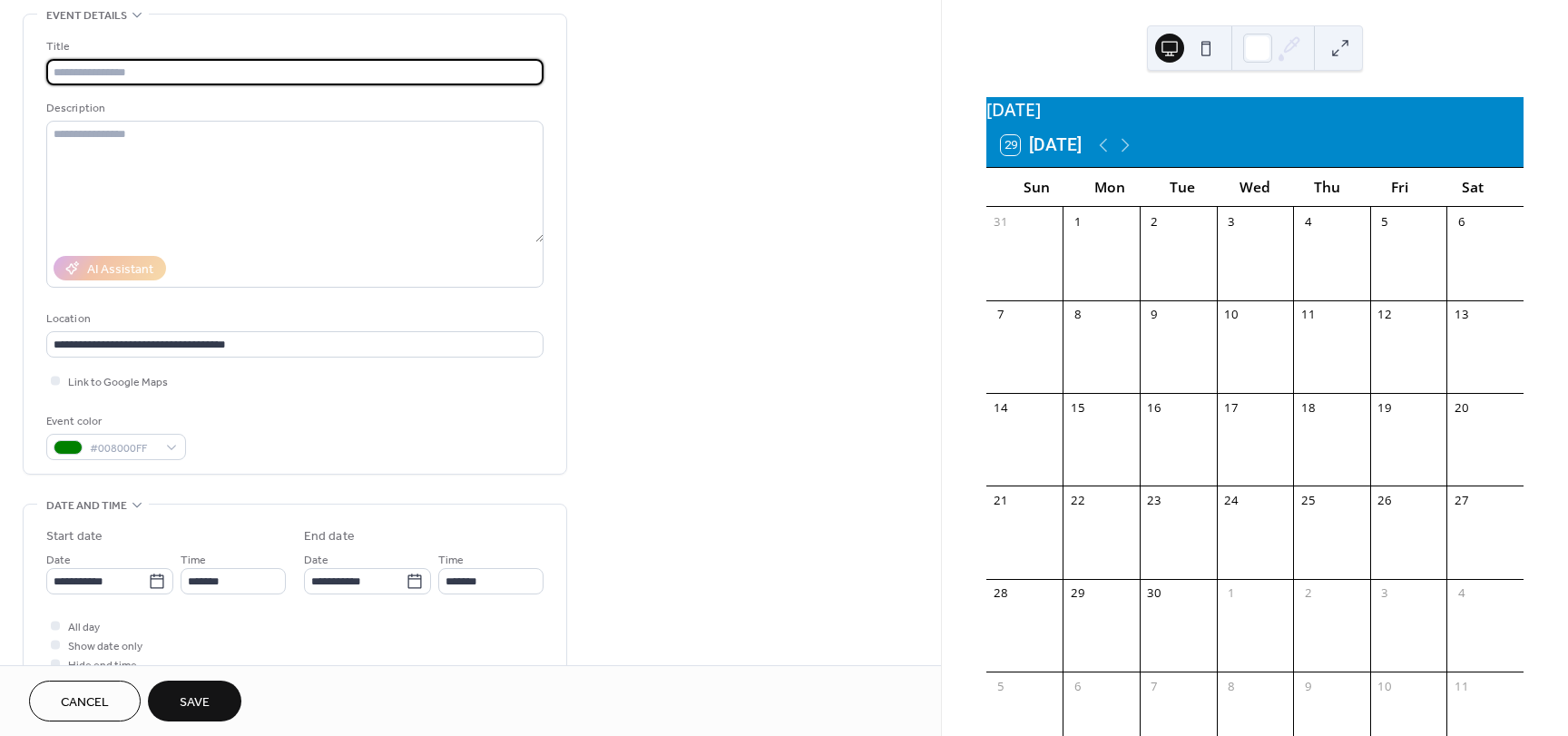 scroll, scrollTop: 0, scrollLeft: 0, axis: both 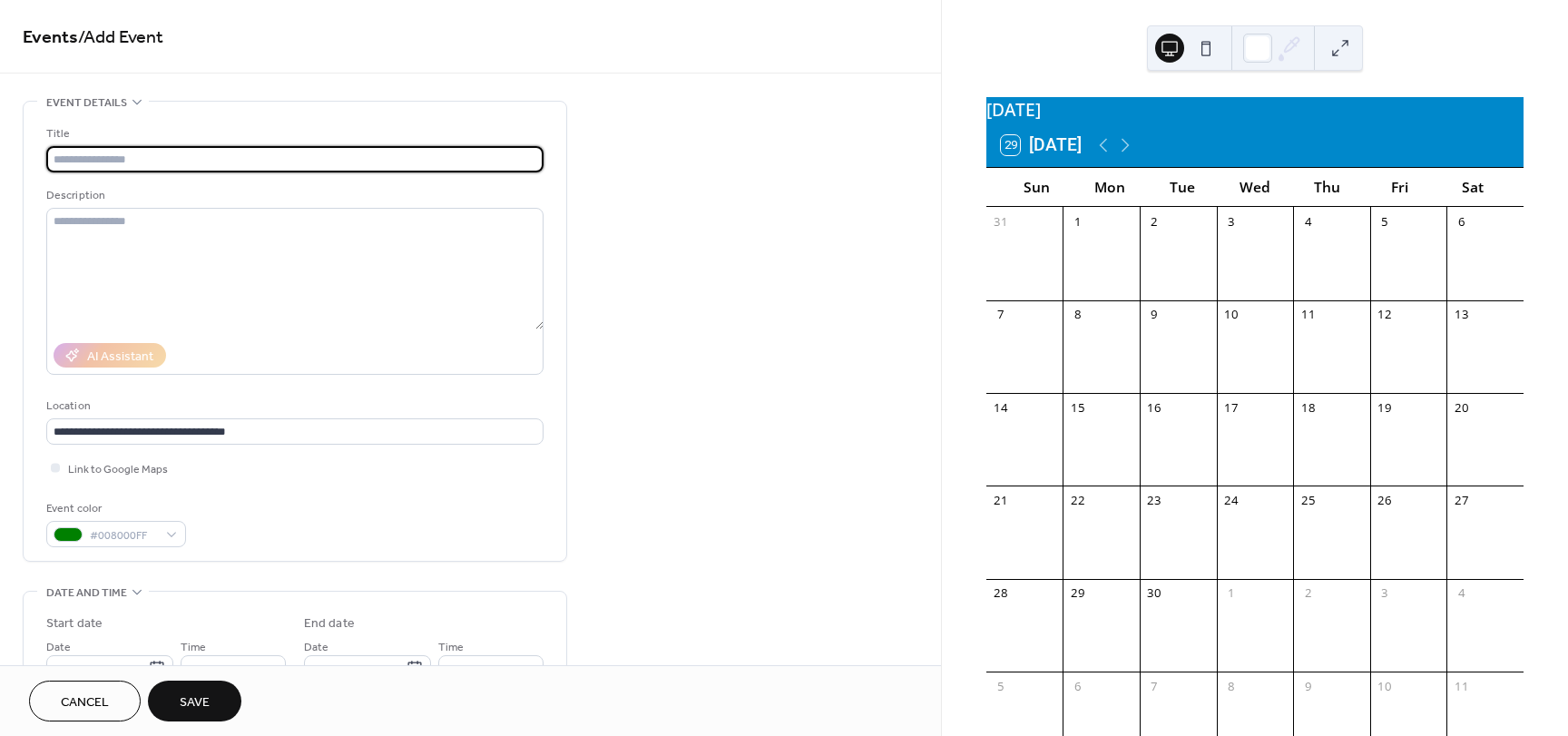 click at bounding box center (295, 159) 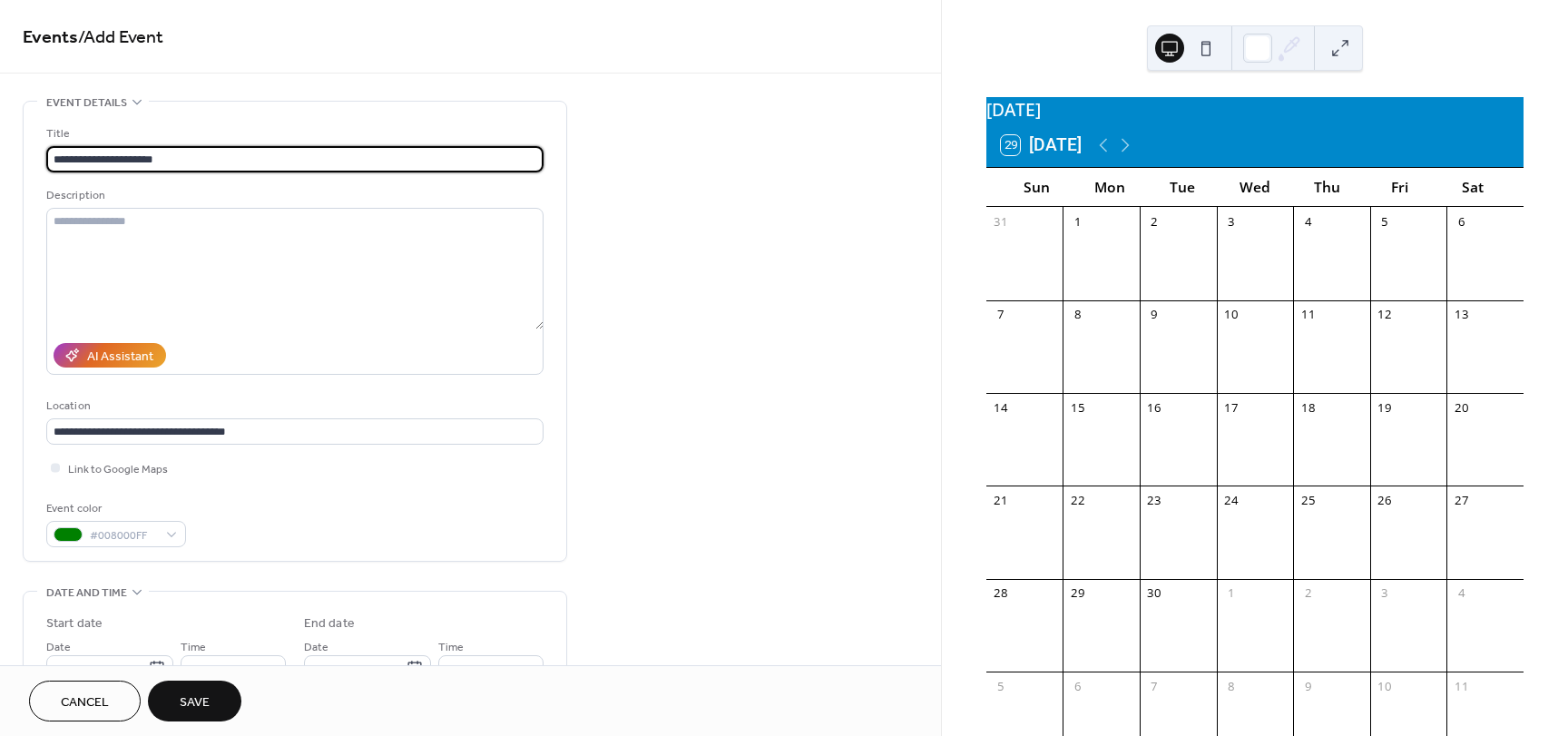 type on "**********" 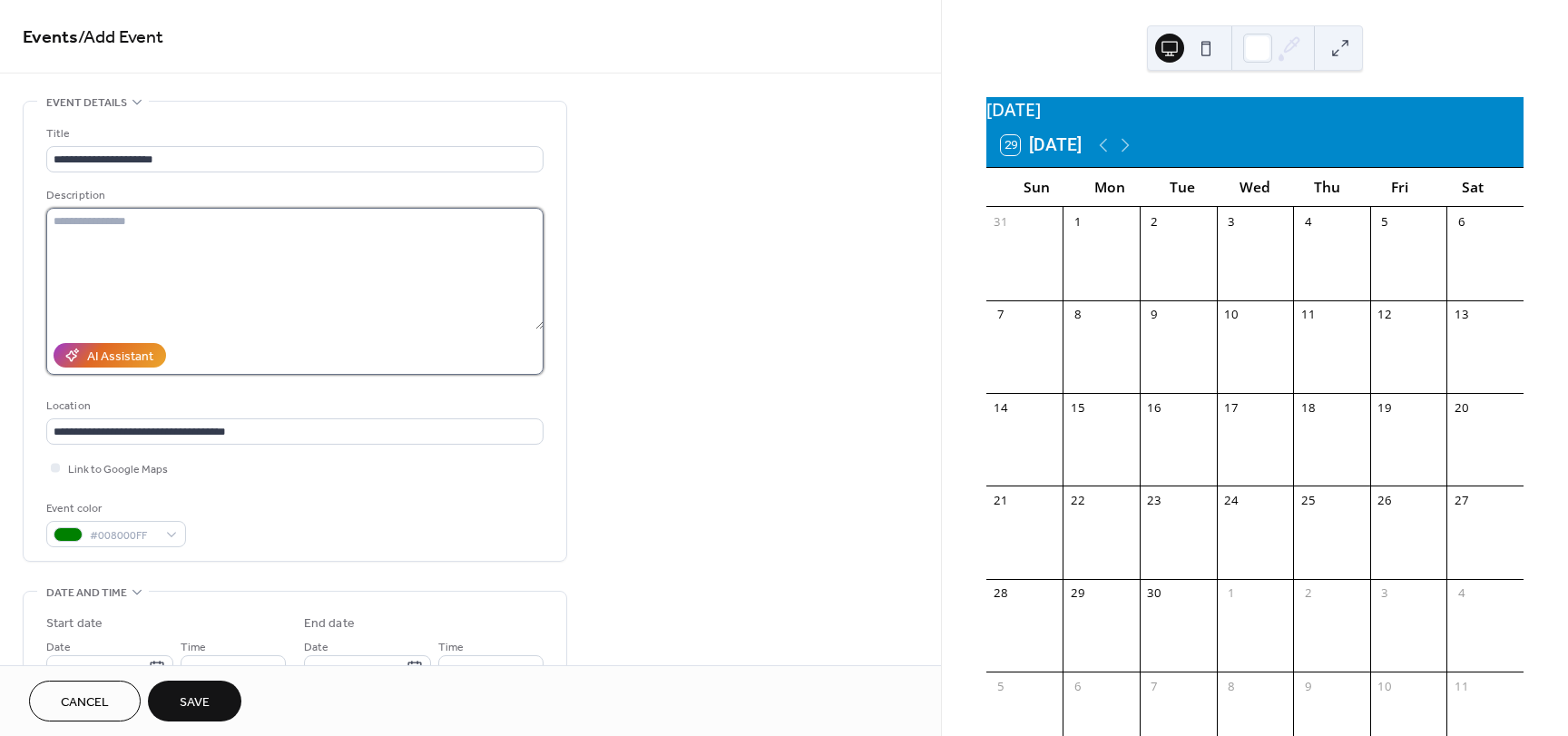 click at bounding box center (295, 269) 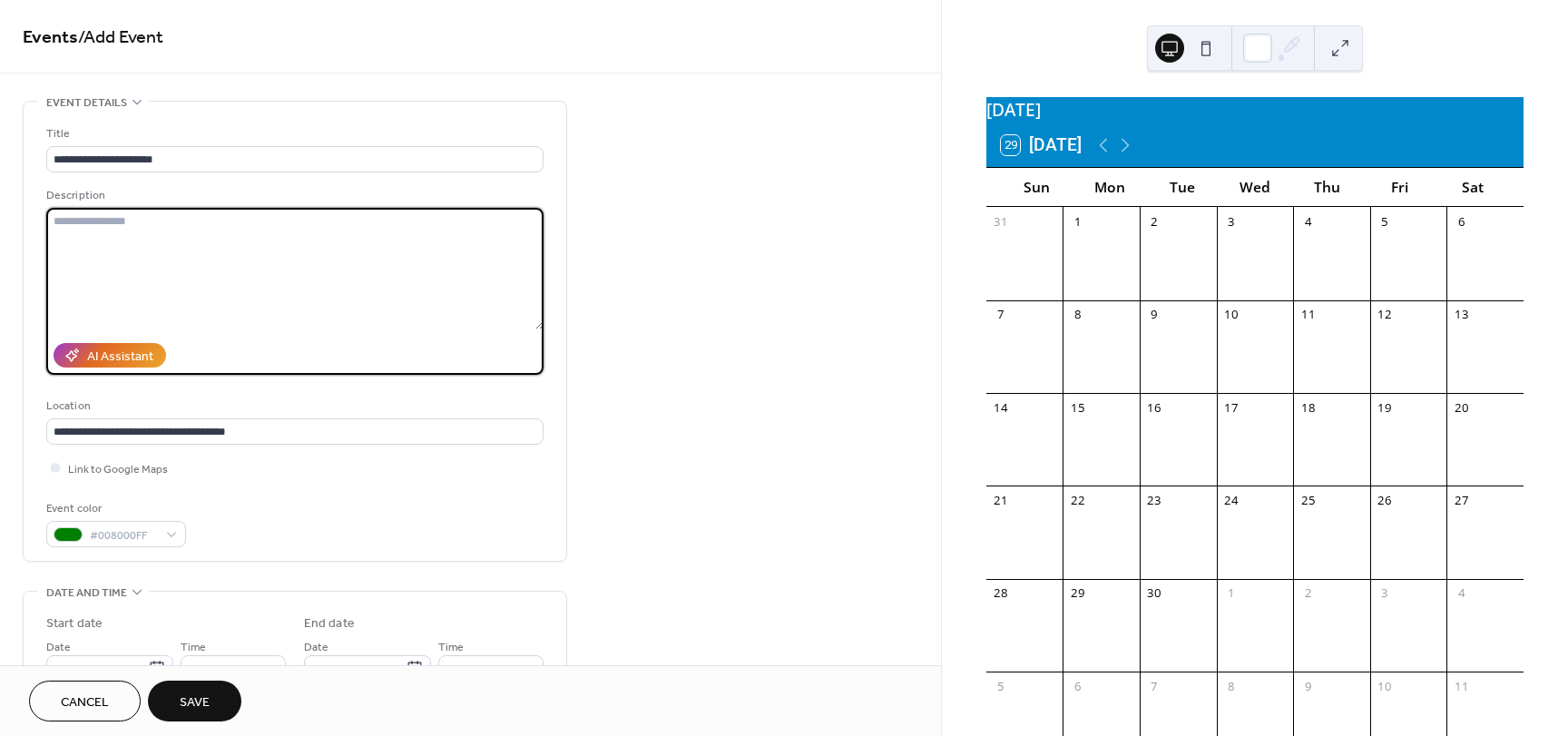 paste on "**********" 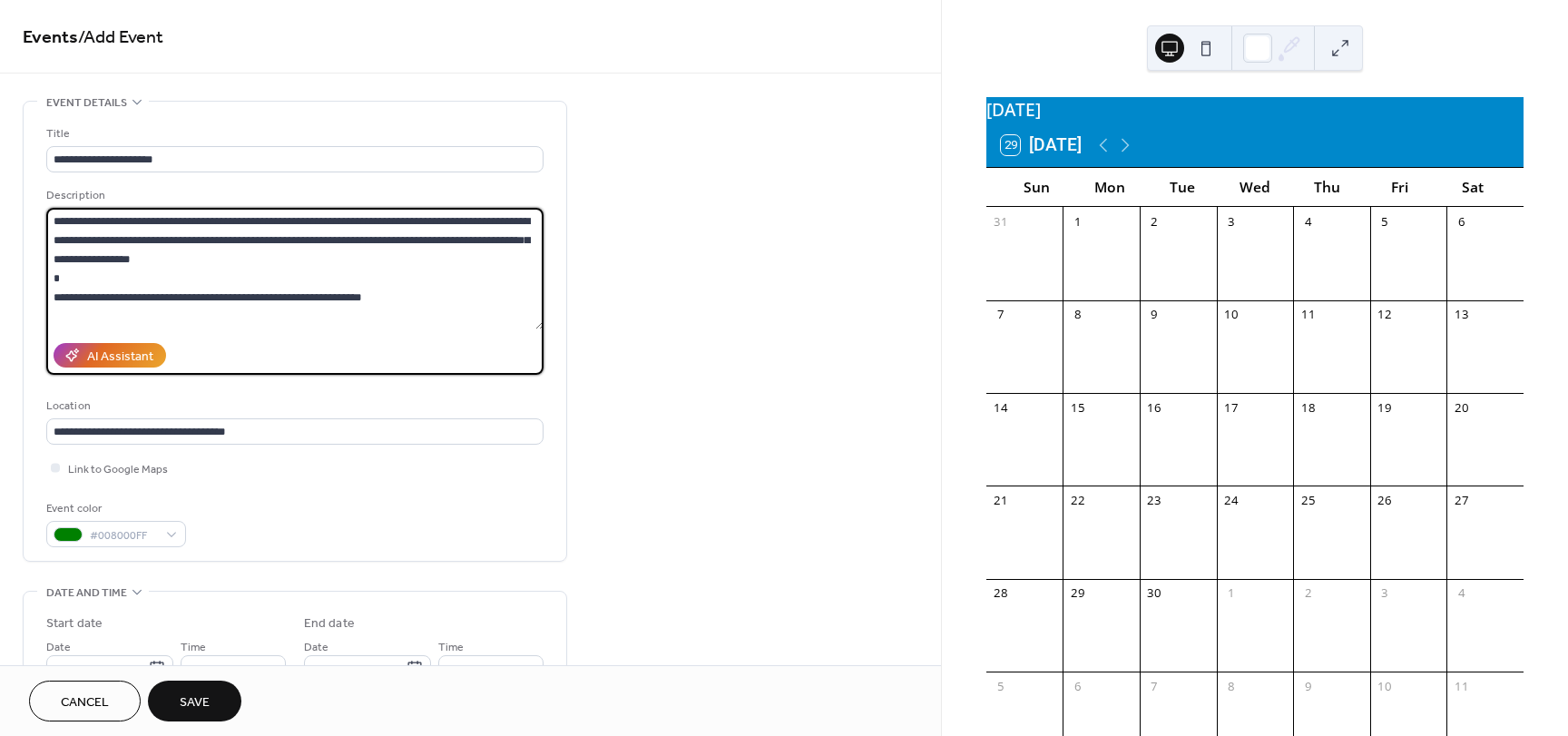 click on "**********" at bounding box center [295, 269] 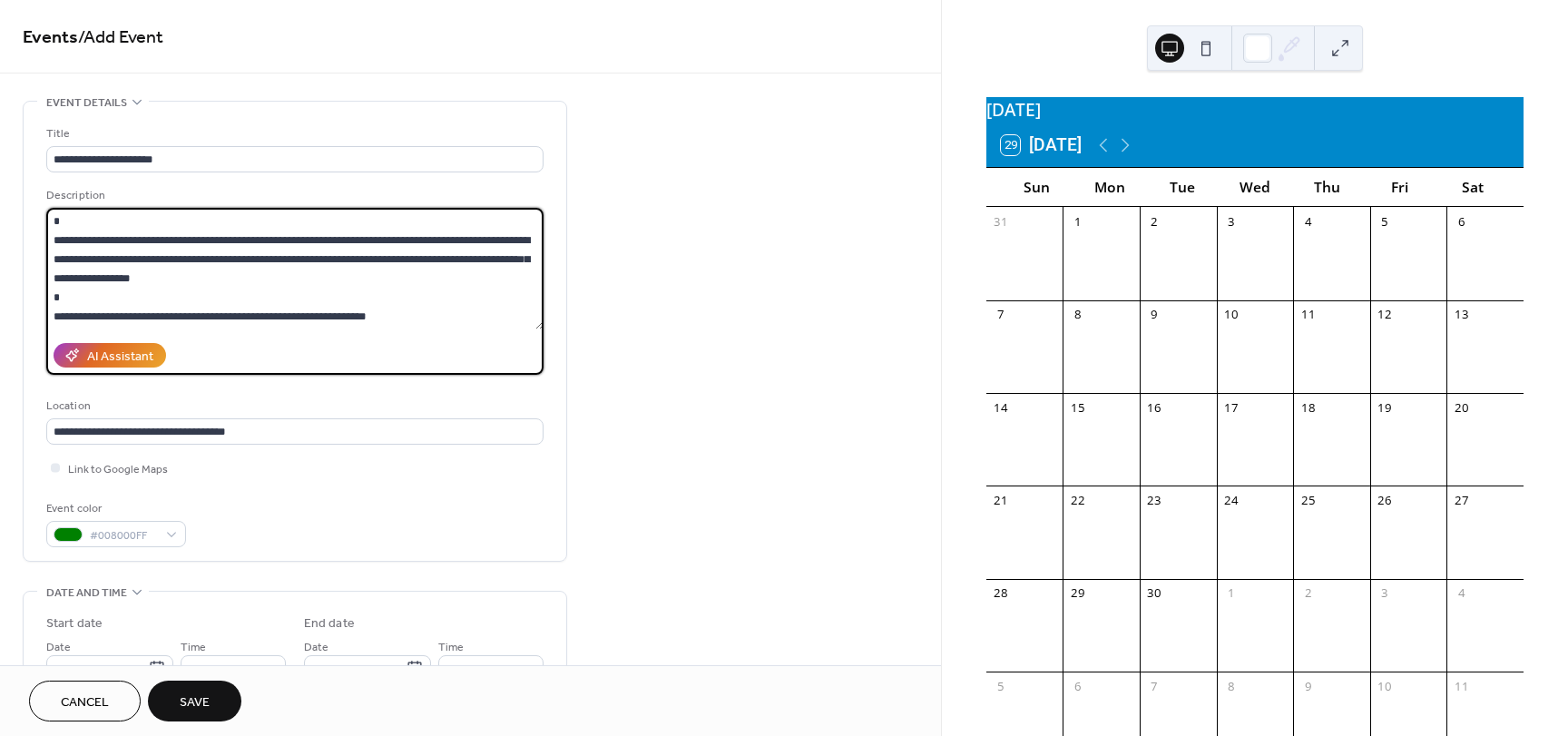 scroll, scrollTop: 133, scrollLeft: 0, axis: vertical 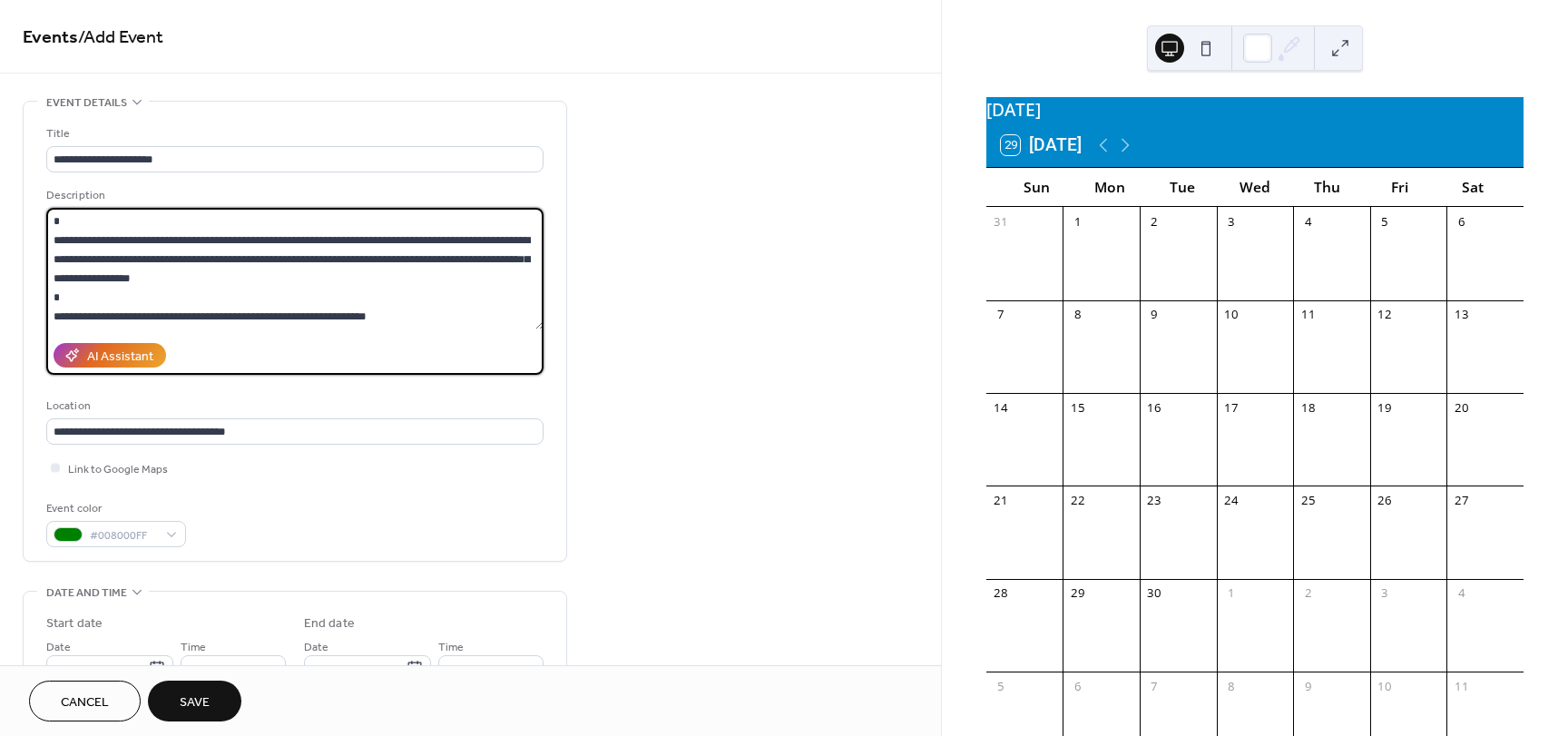 click on "**********" at bounding box center (295, 269) 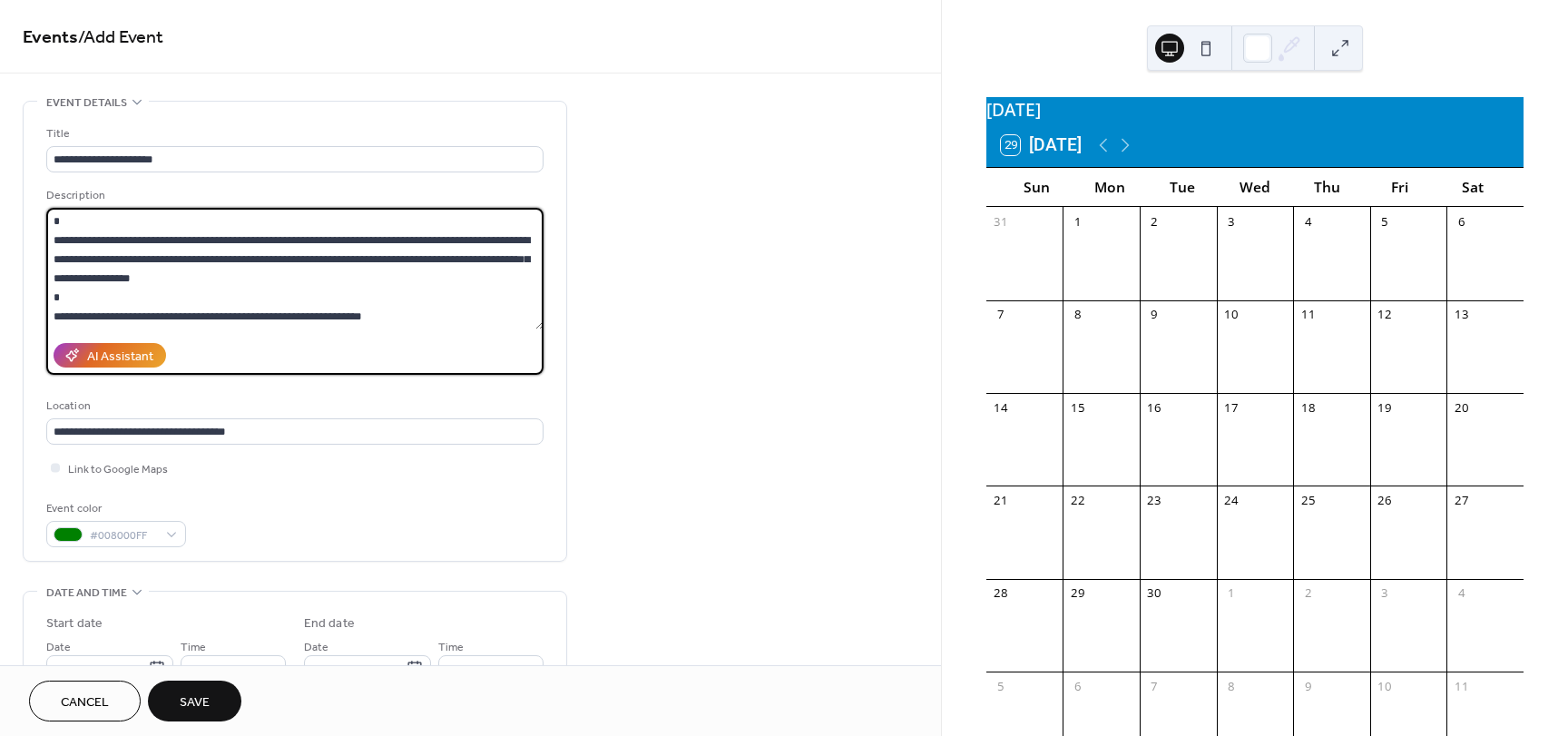 scroll, scrollTop: 114, scrollLeft: 0, axis: vertical 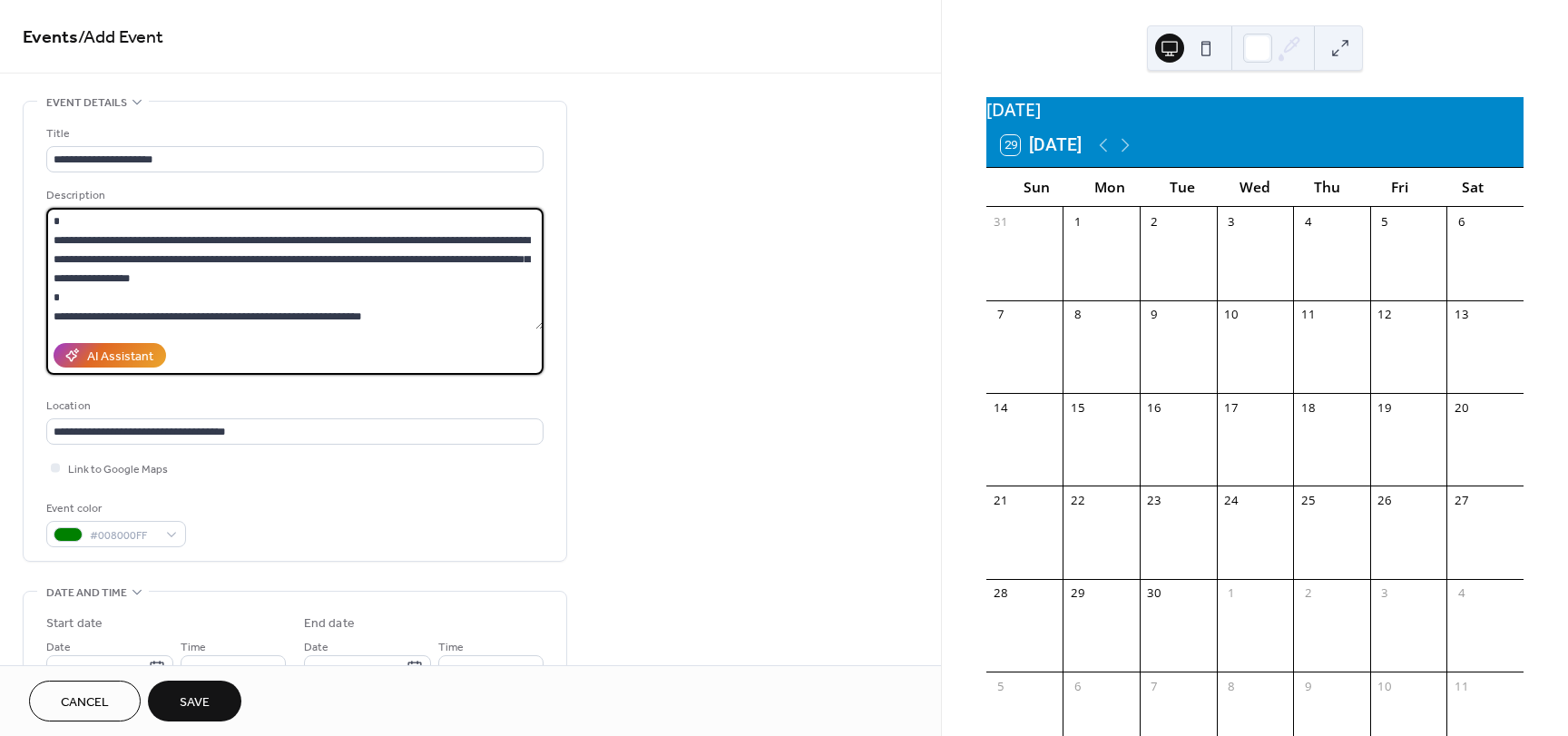 type on "**********" 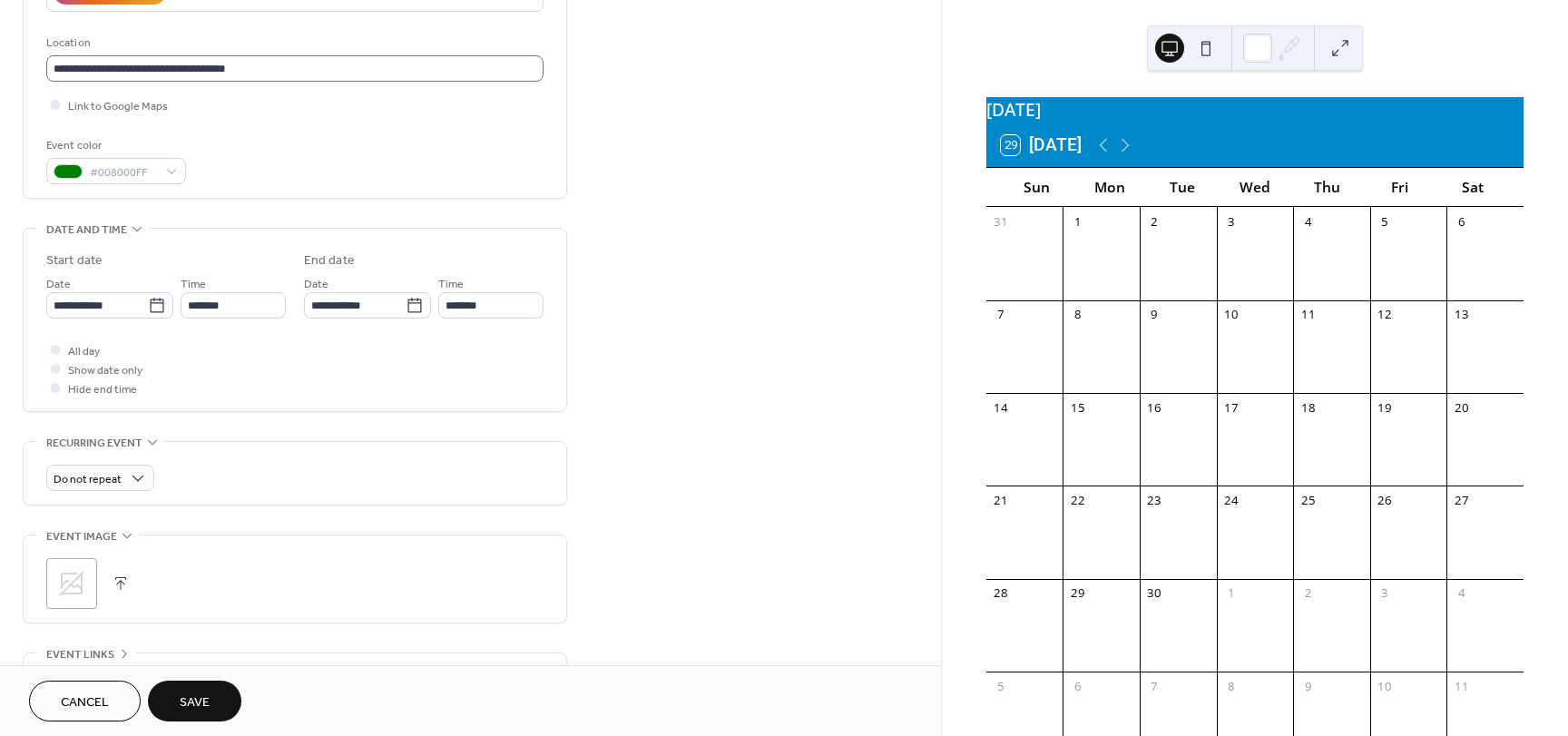 scroll, scrollTop: 541, scrollLeft: 0, axis: vertical 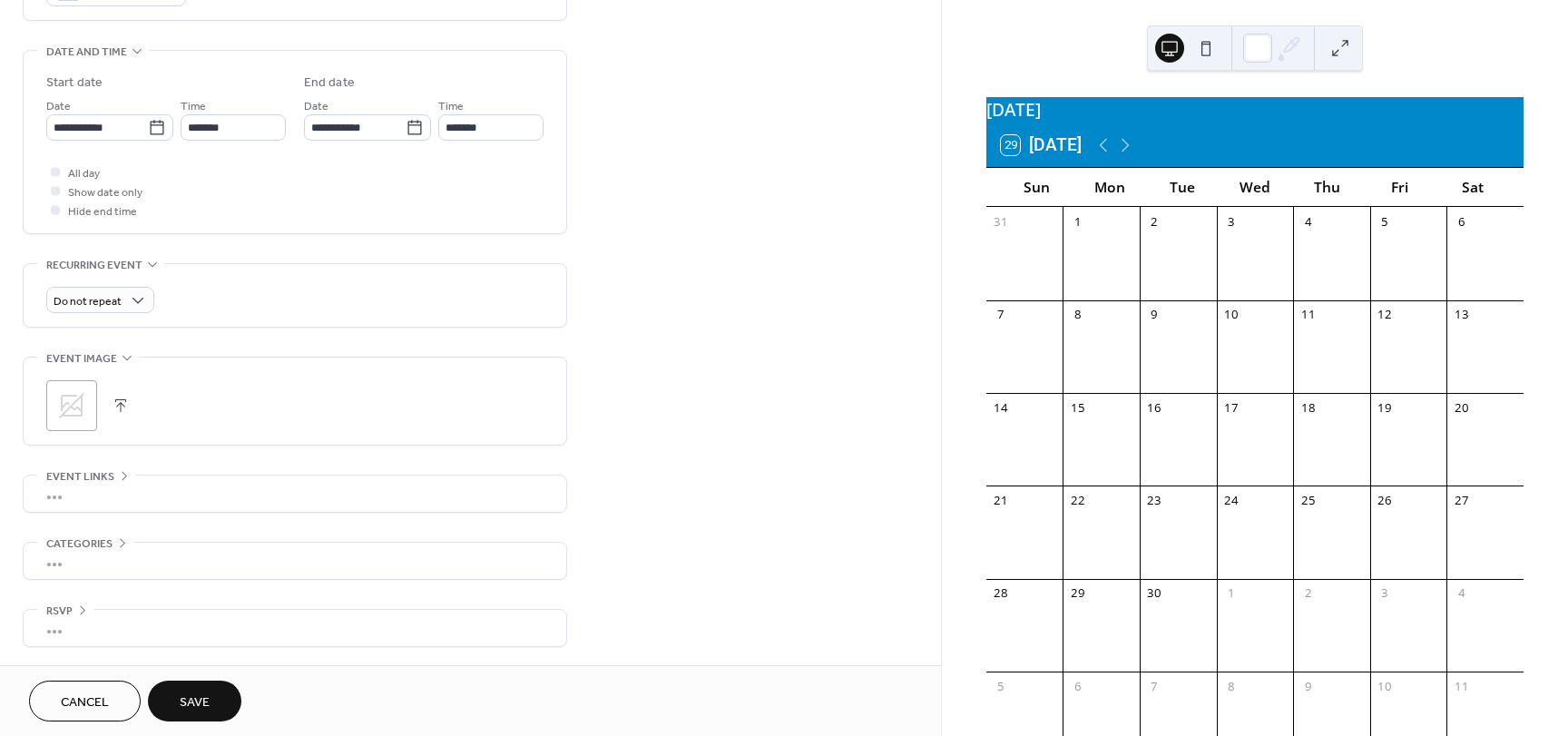 click on "Save" at bounding box center (194, 702) 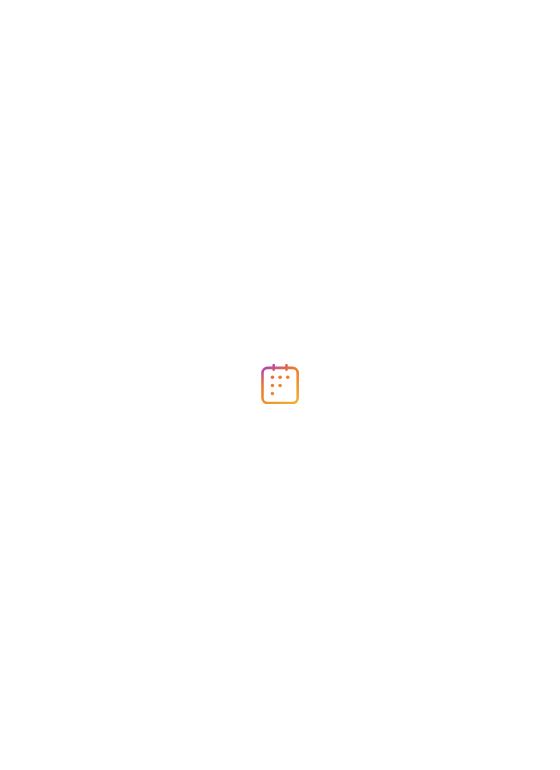 scroll, scrollTop: 0, scrollLeft: 0, axis: both 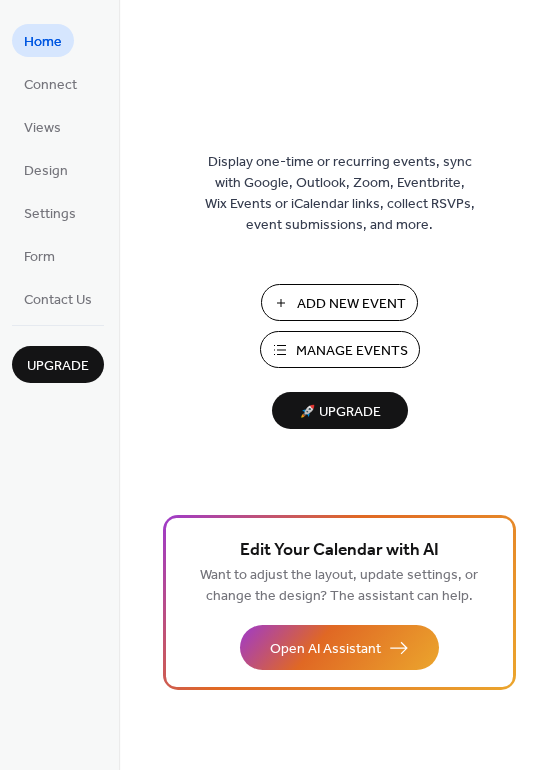click on "Manage Events" at bounding box center (352, 351) 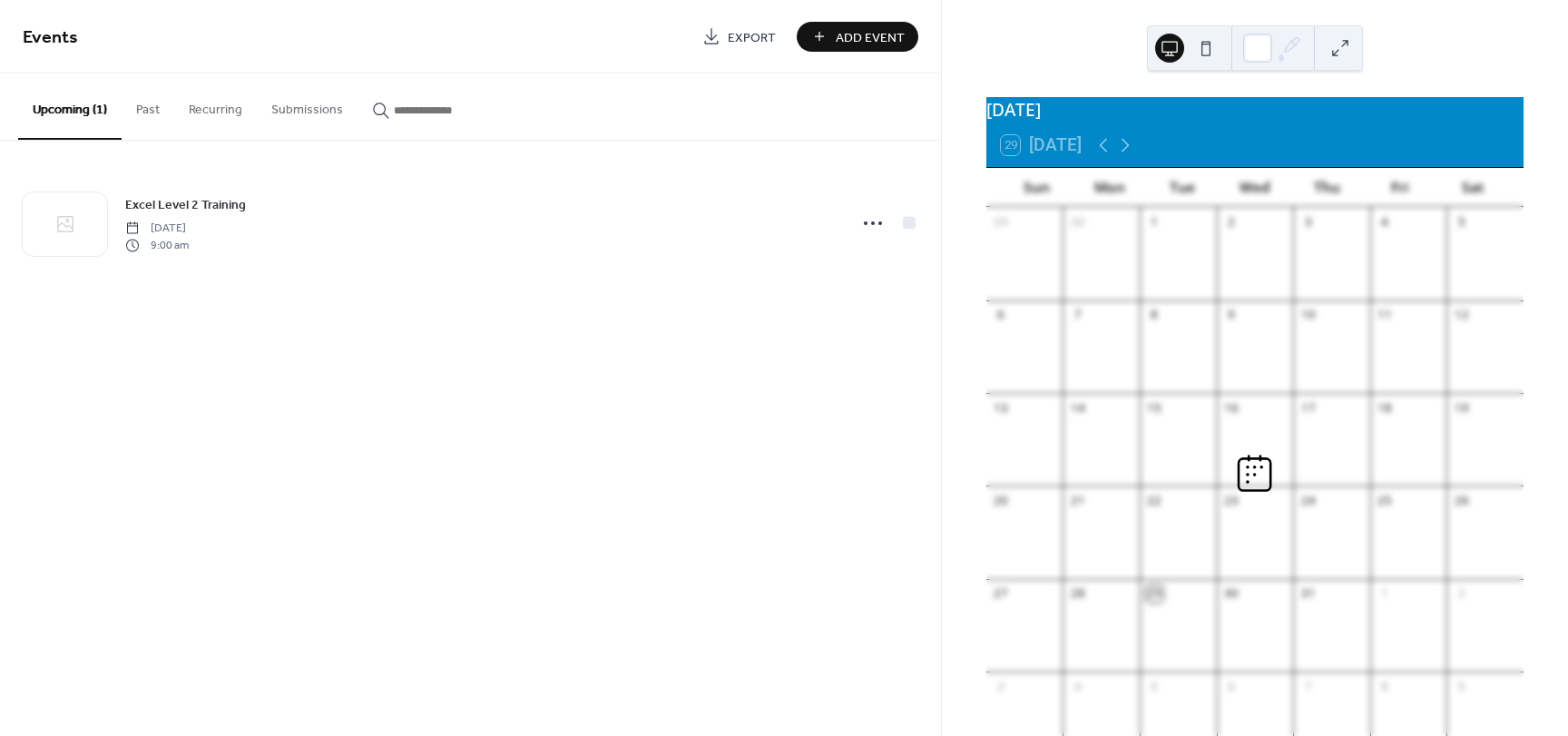 scroll, scrollTop: 0, scrollLeft: 0, axis: both 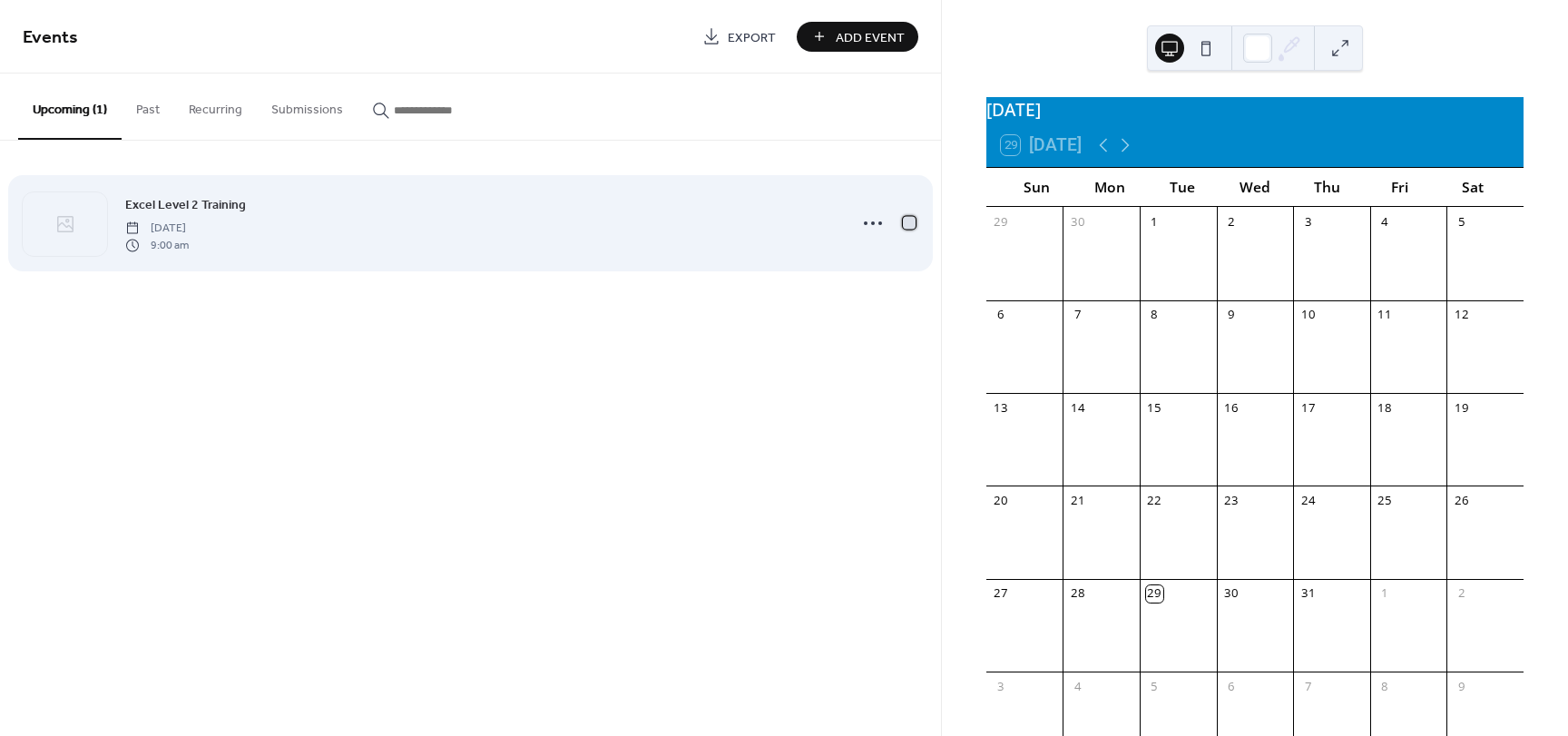 click at bounding box center [909, 222] 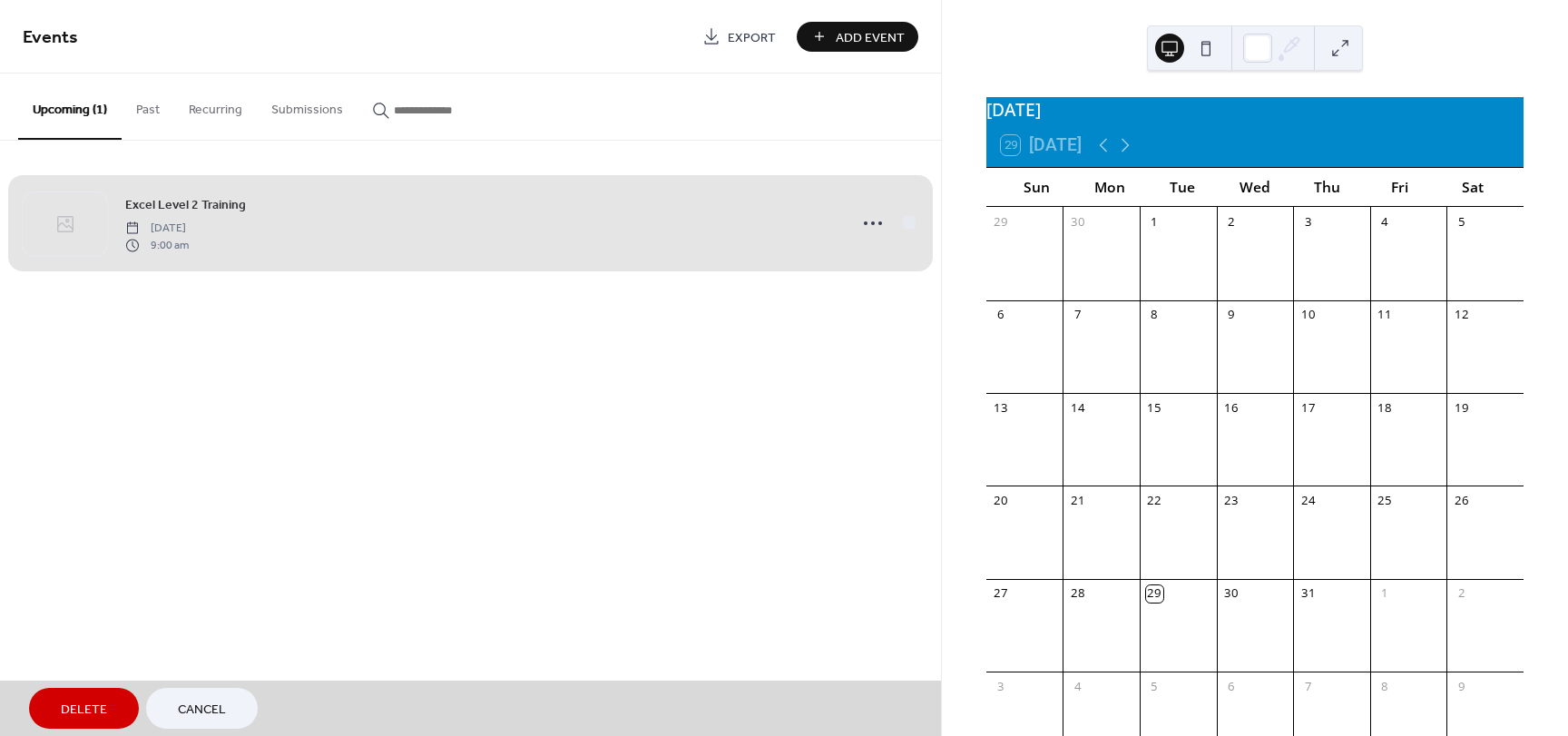 click on "Excel Level 2 Training [DATE] 9:00 am" at bounding box center [470, 223] 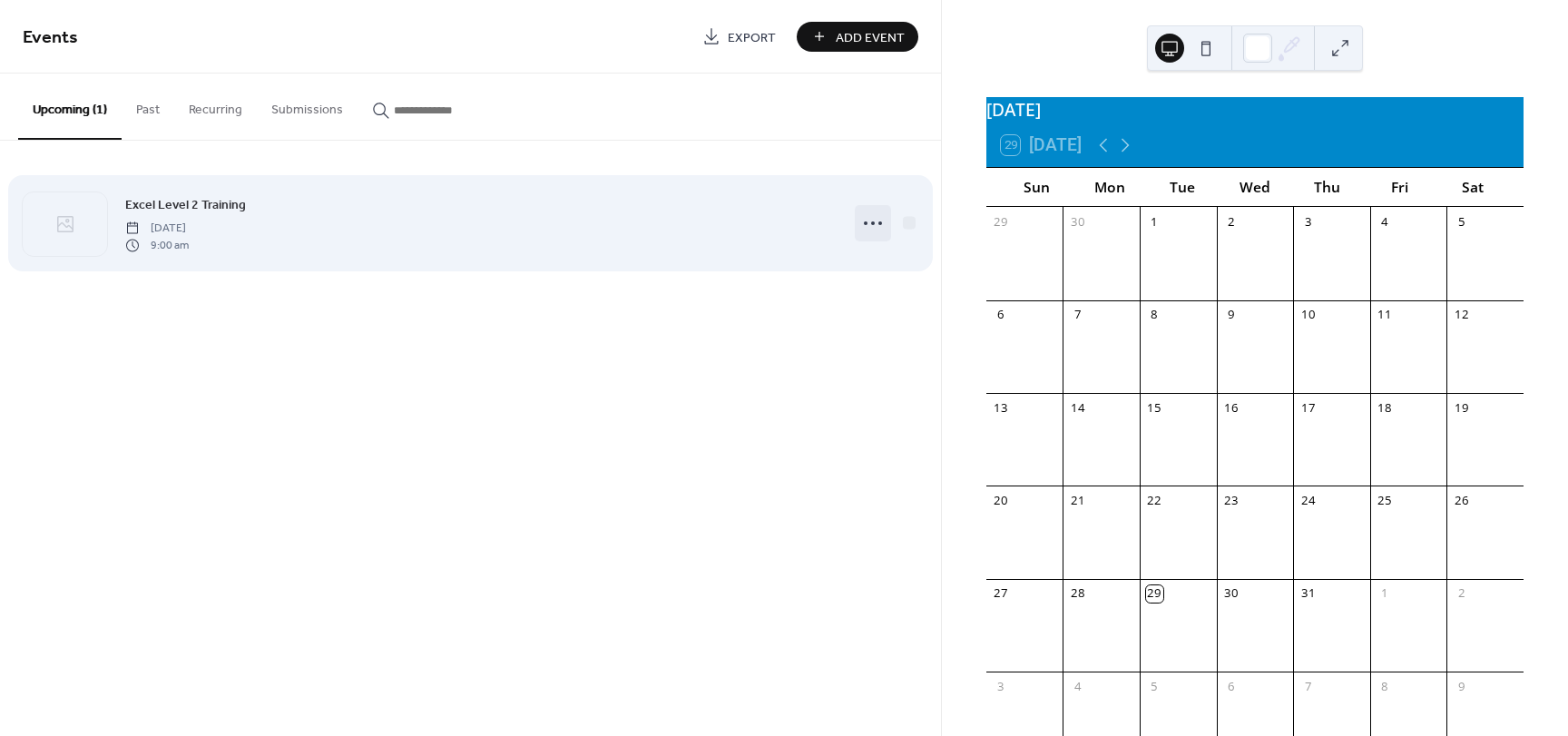 click 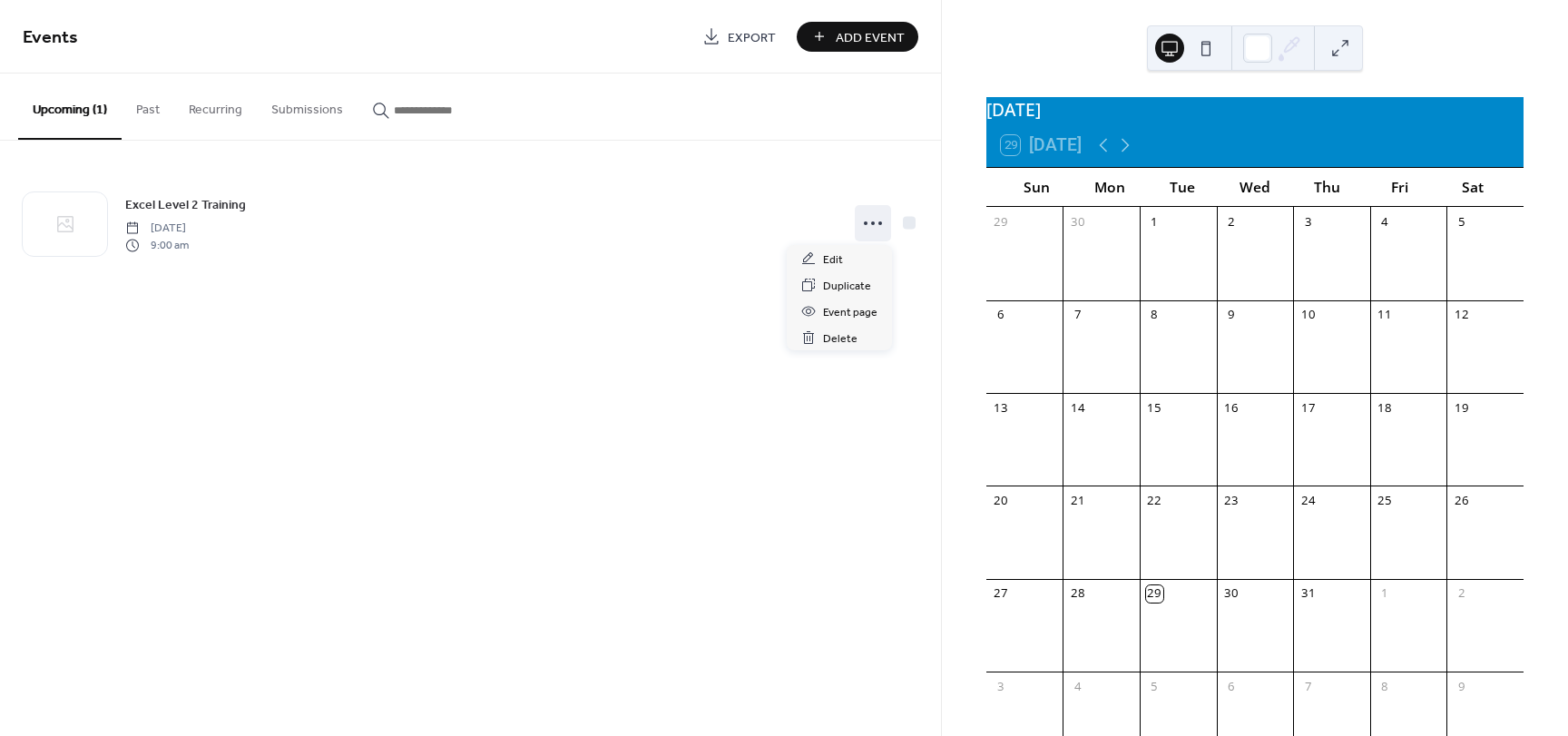 click on "Events Export Add Event Upcoming (1) Past Recurring Submissions Excel Level 2 Training [DATE] 9:00 am Cancel" at bounding box center [470, 368] 